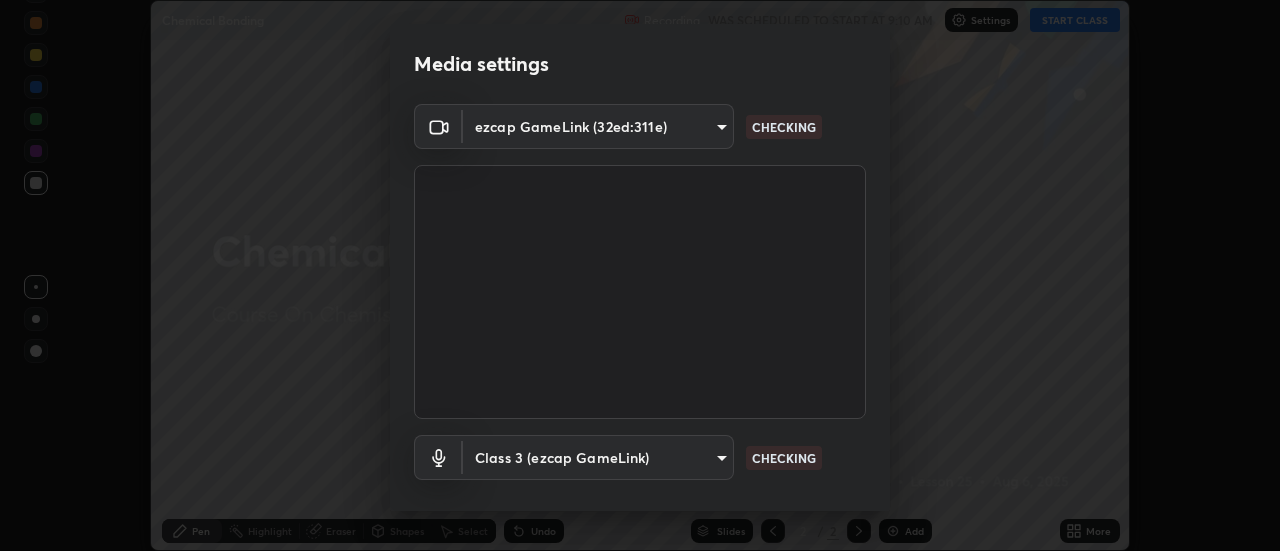 scroll, scrollTop: 0, scrollLeft: 0, axis: both 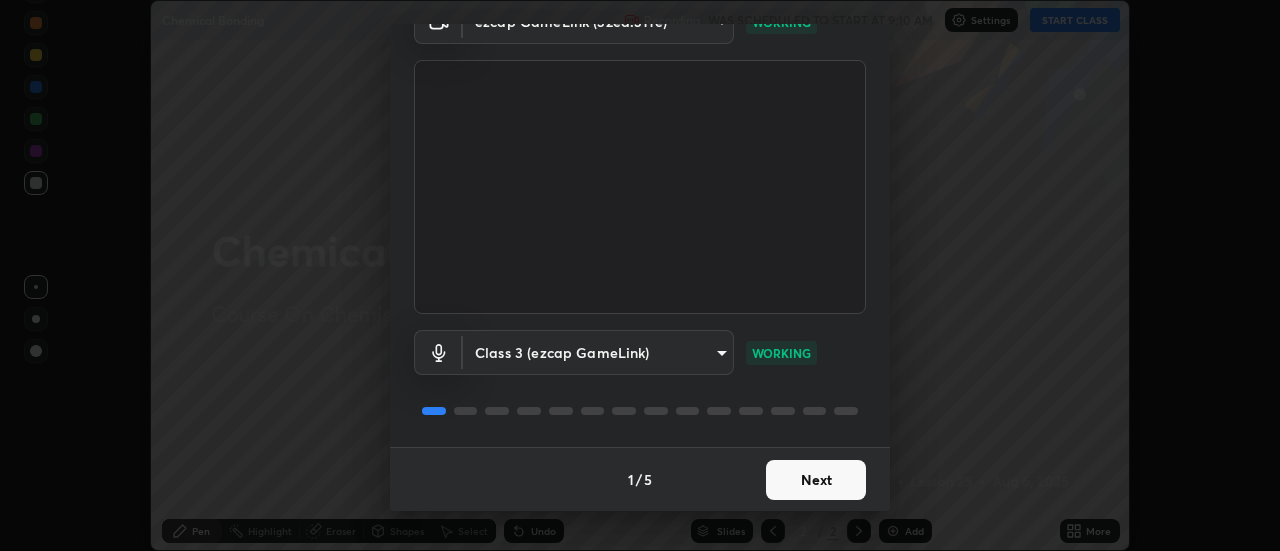 click on "1 / 5 Next" at bounding box center [640, 479] 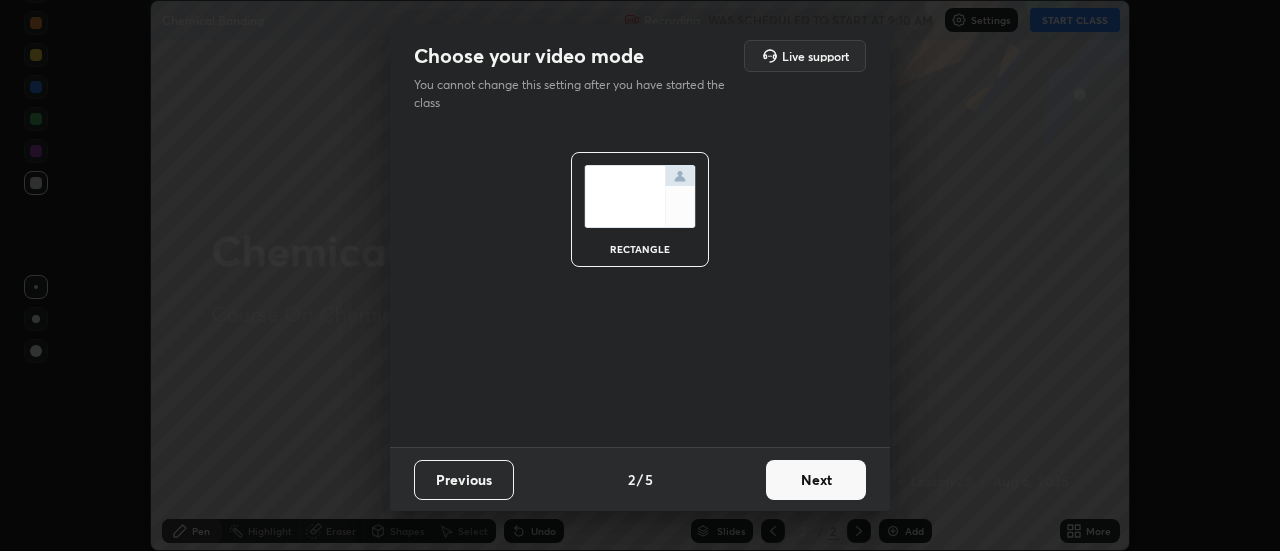 scroll, scrollTop: 0, scrollLeft: 0, axis: both 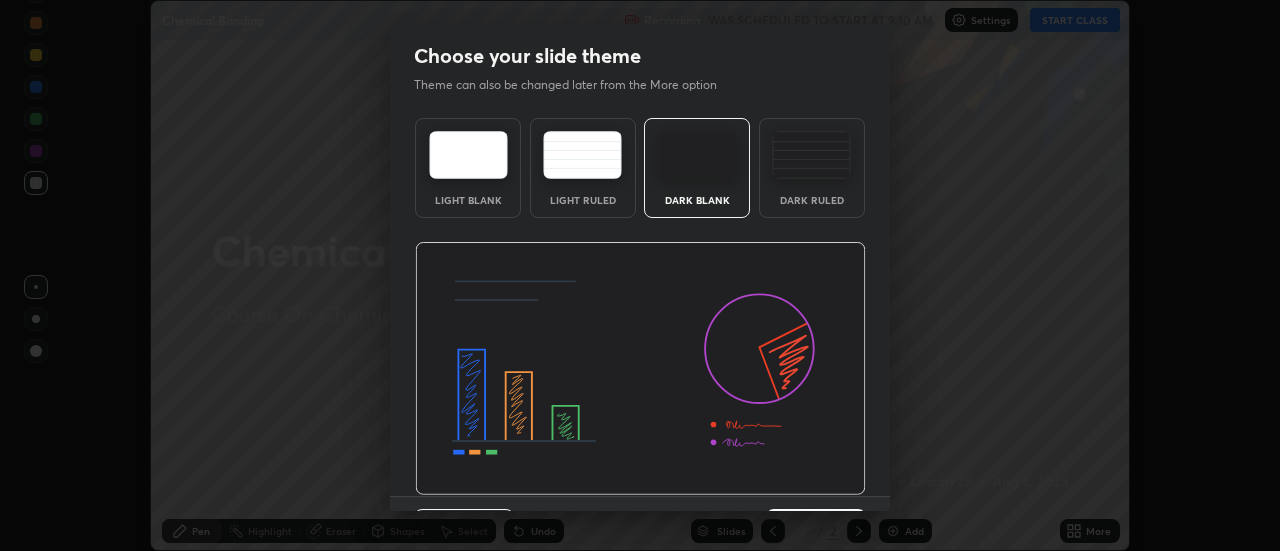 click at bounding box center [640, 369] 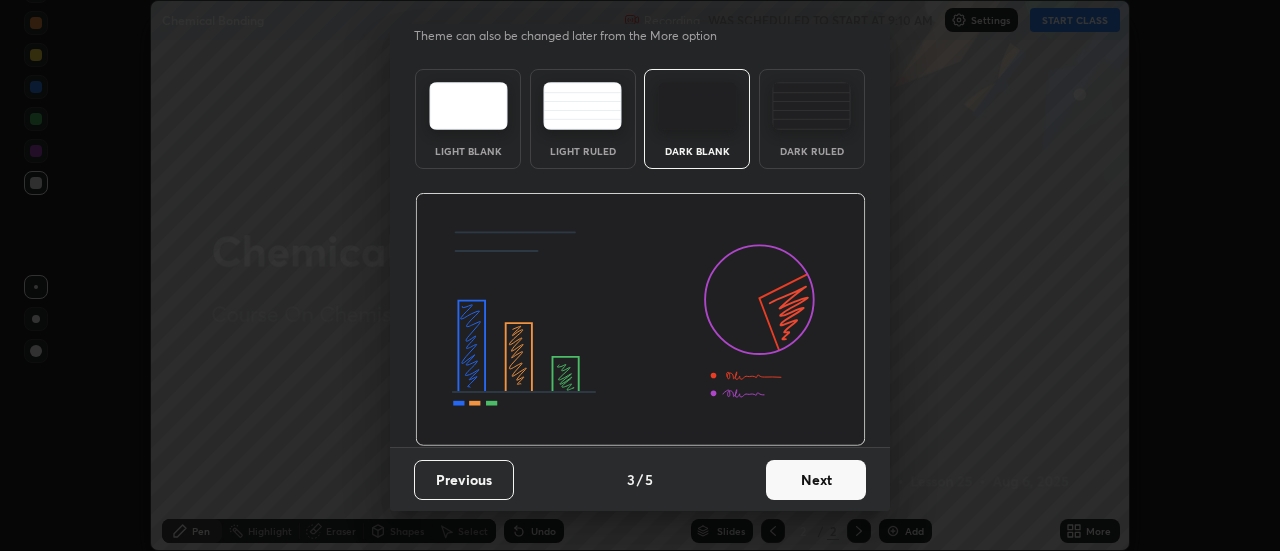 click on "Next" at bounding box center (816, 480) 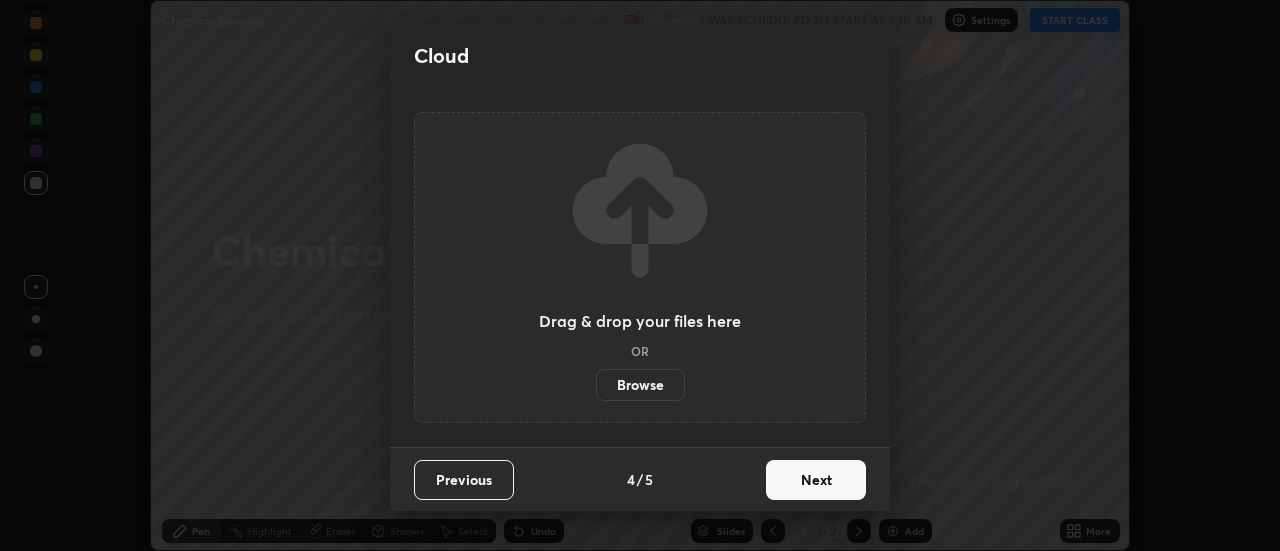 click on "Next" at bounding box center (816, 480) 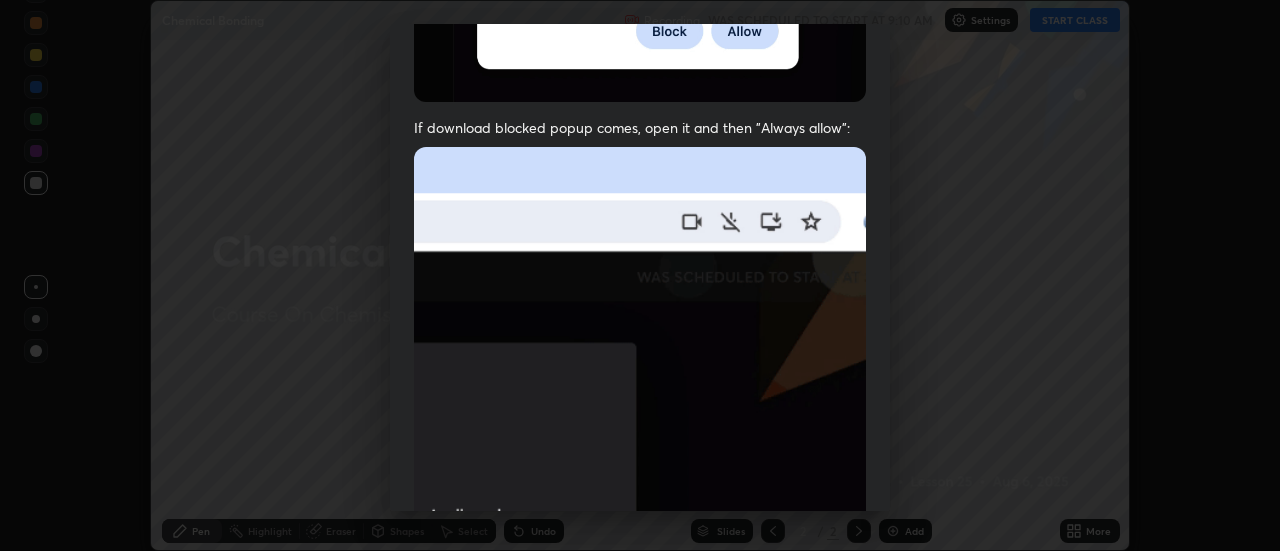 scroll, scrollTop: 448, scrollLeft: 0, axis: vertical 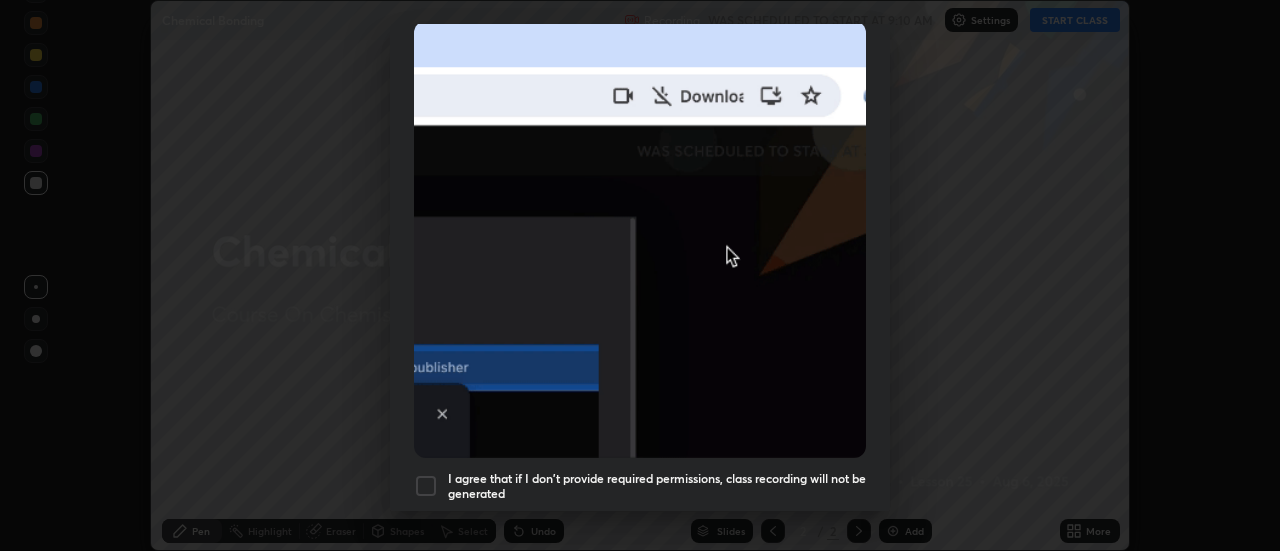 click at bounding box center (426, 486) 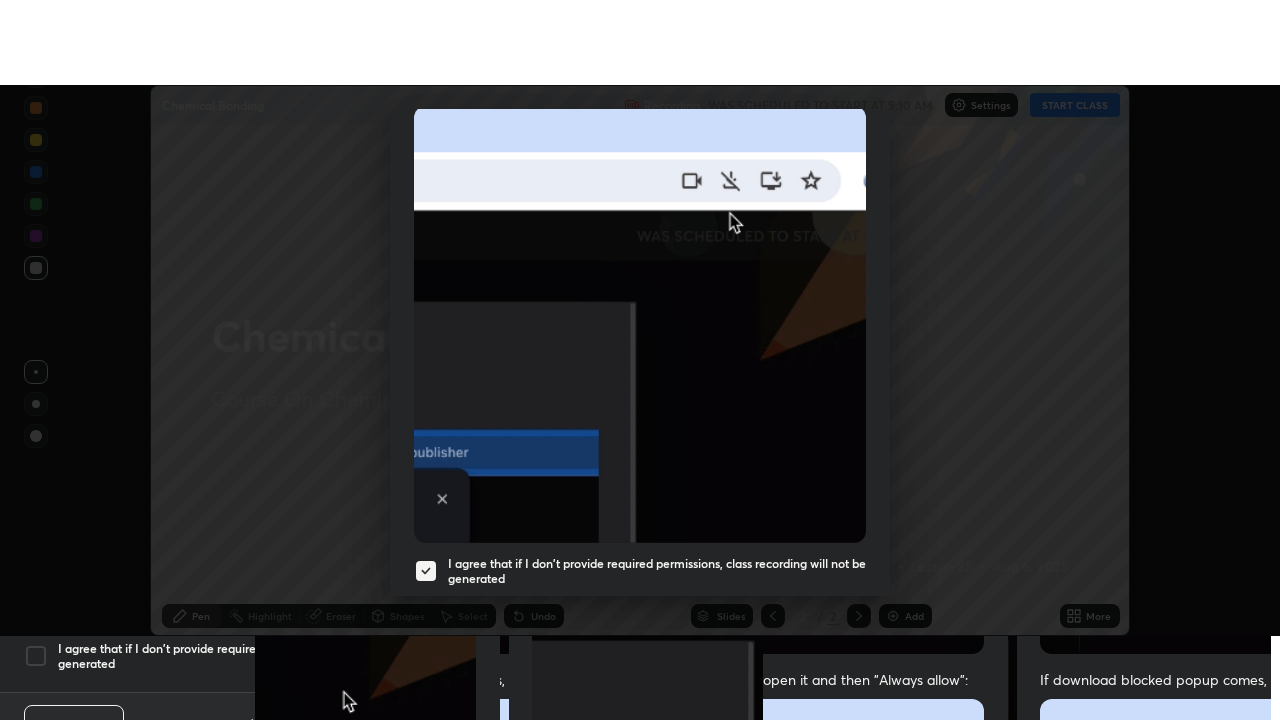 scroll, scrollTop: 513, scrollLeft: 0, axis: vertical 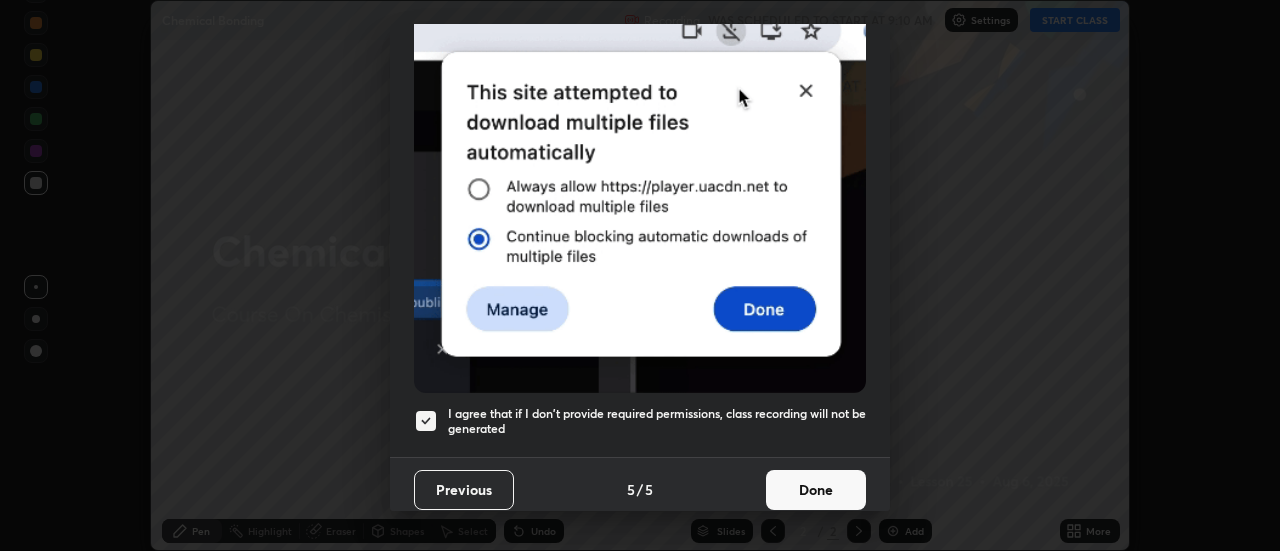 click on "Done" at bounding box center [816, 490] 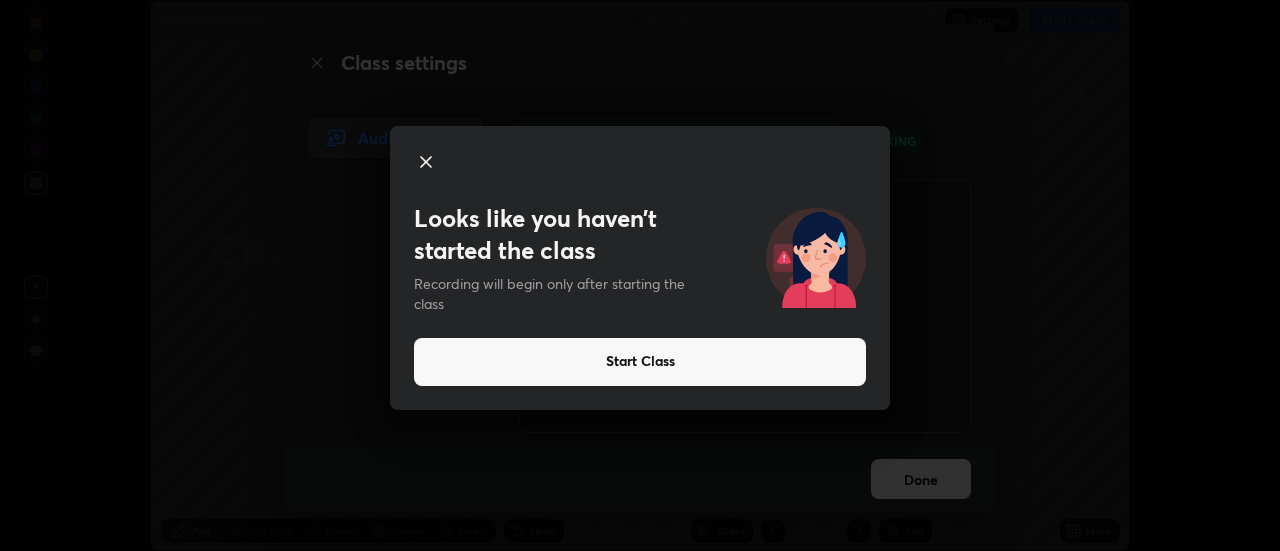 click on "Start Class" at bounding box center [640, 362] 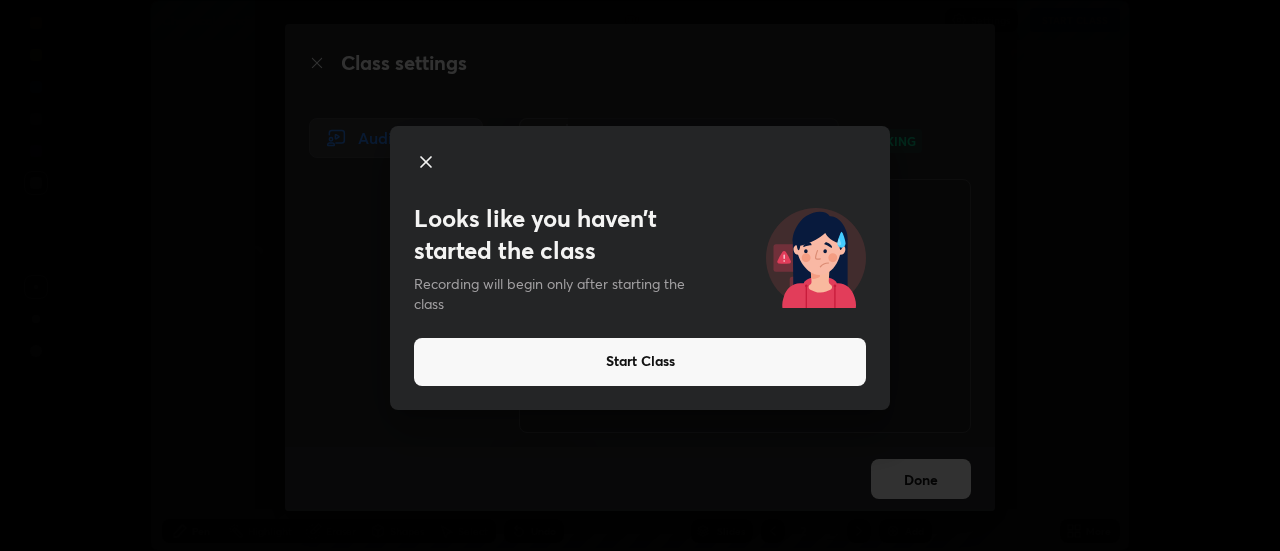 click on "Start Class" at bounding box center [640, 362] 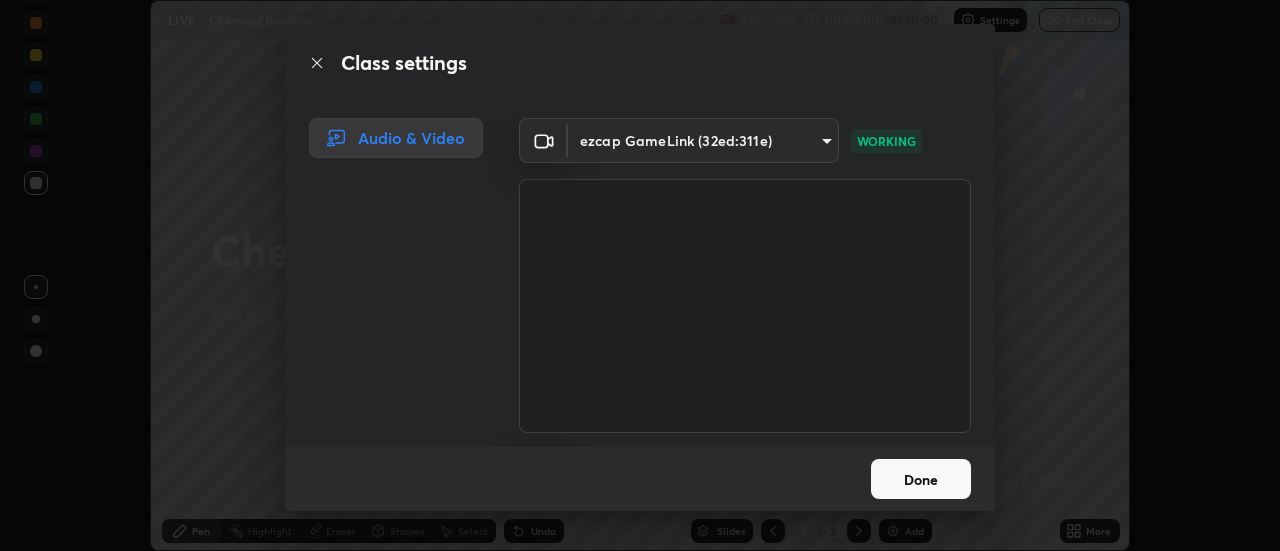 click on "Done" at bounding box center [921, 479] 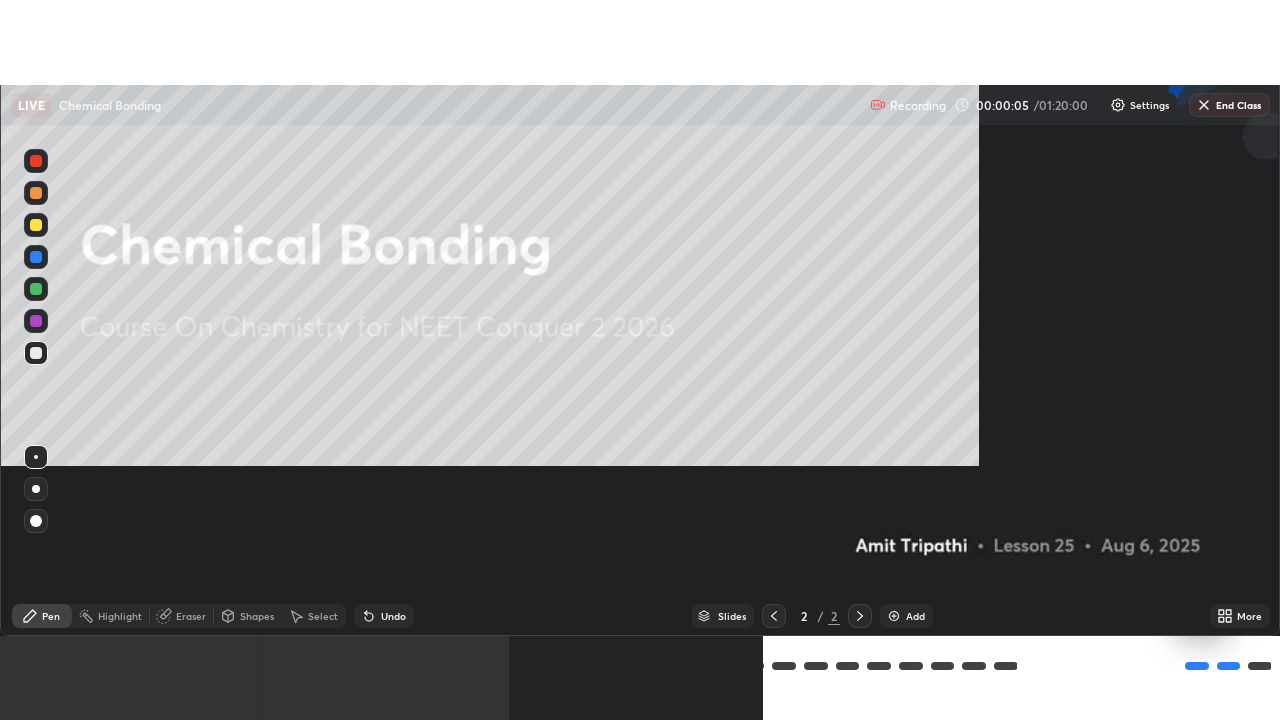scroll, scrollTop: 99280, scrollLeft: 98720, axis: both 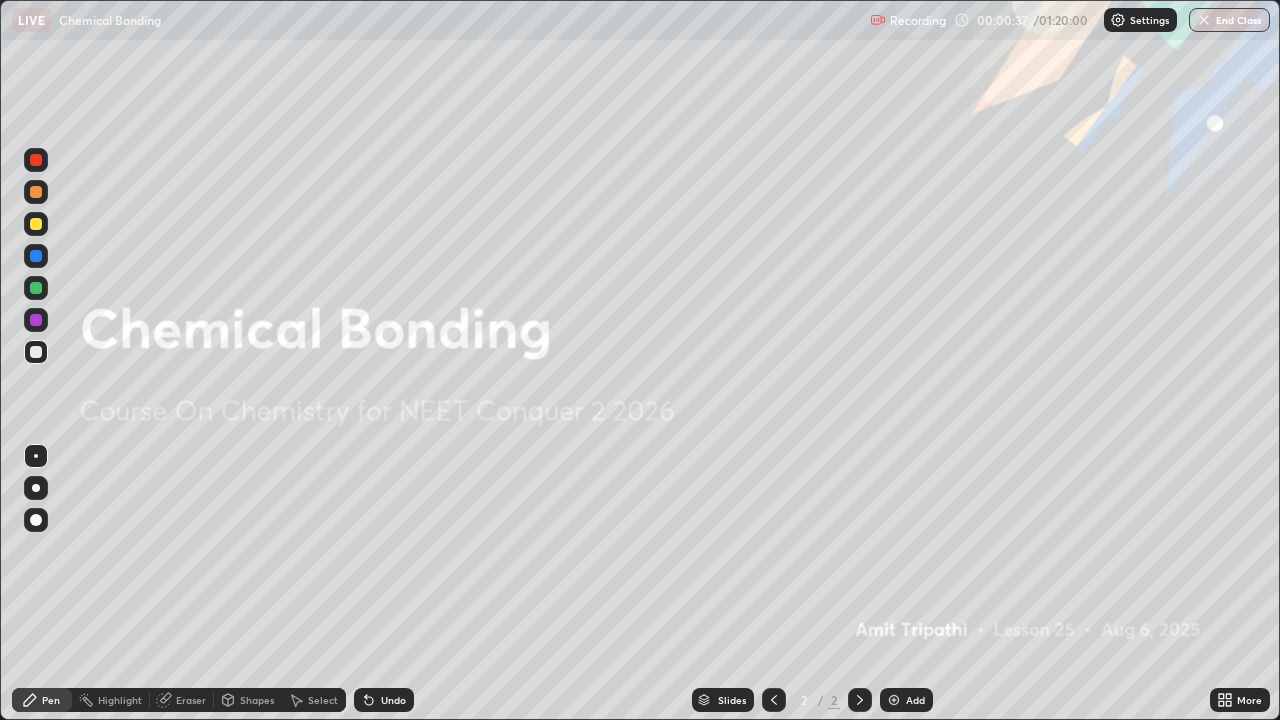 click at bounding box center [894, 700] 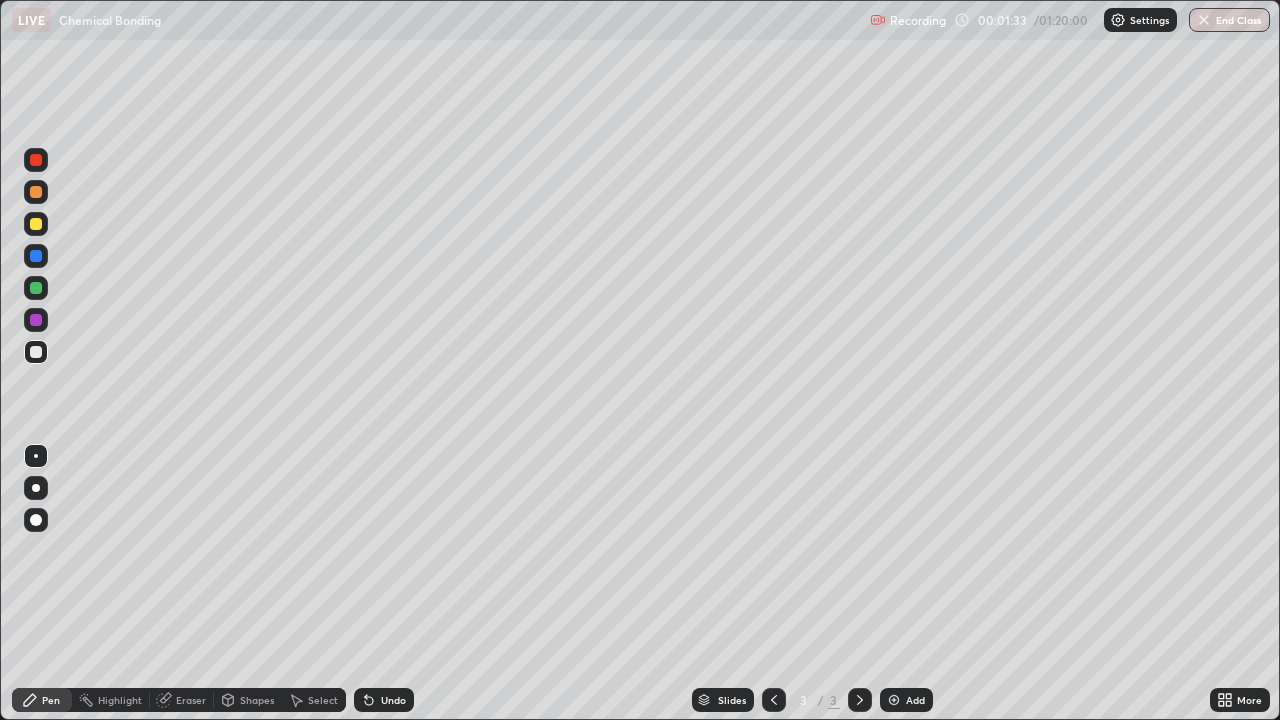 click on "Eraser" at bounding box center [191, 700] 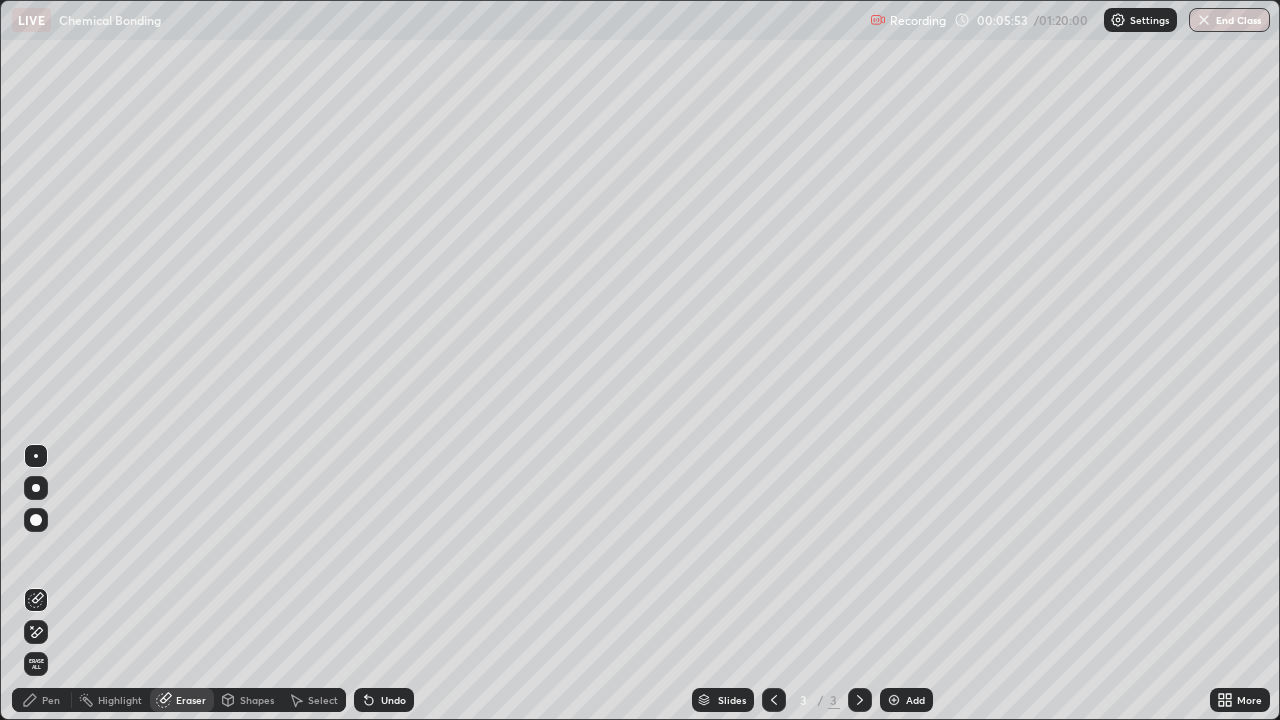 click on "Pen" at bounding box center (51, 700) 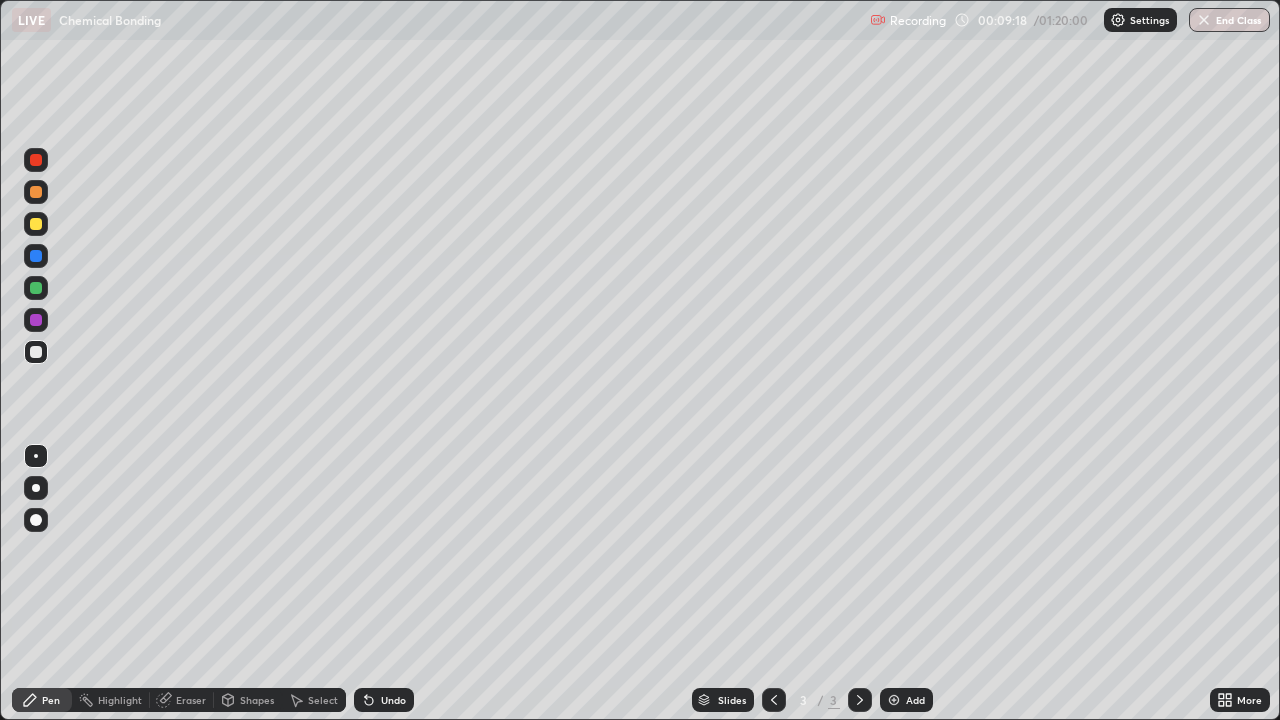 click at bounding box center (894, 700) 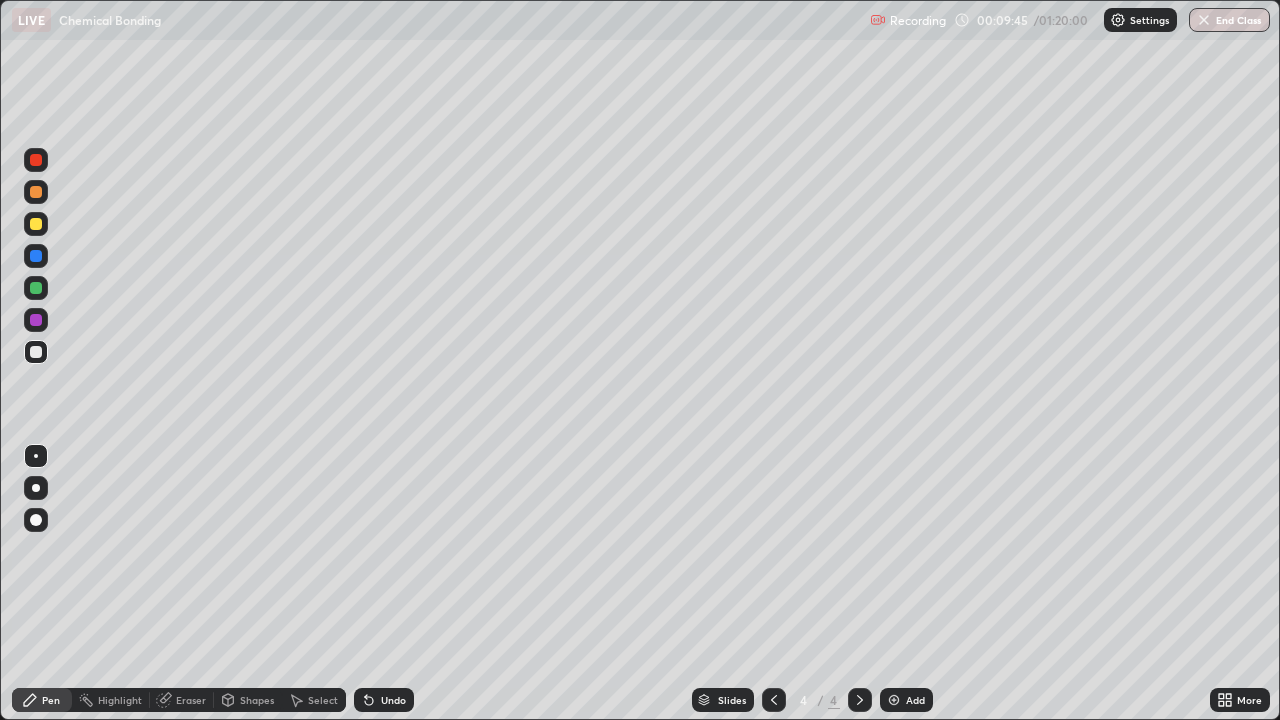 click on "Eraser" at bounding box center (191, 700) 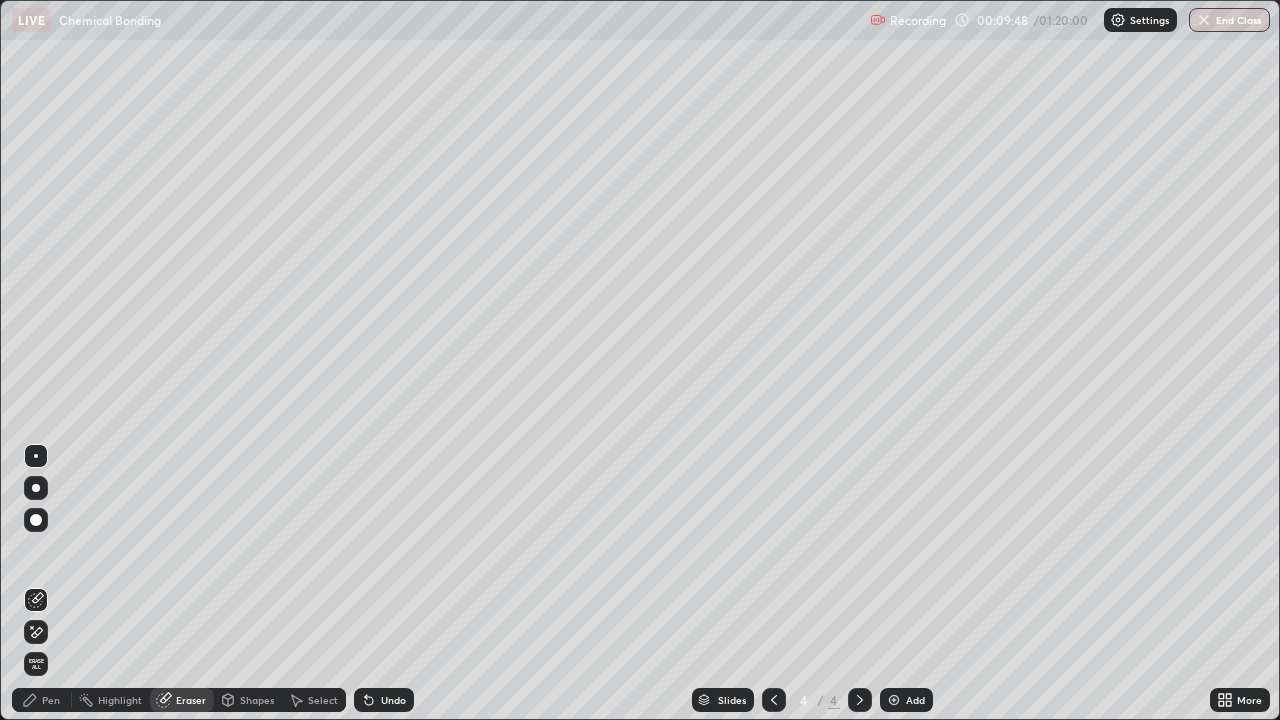 click on "Pen" at bounding box center (51, 700) 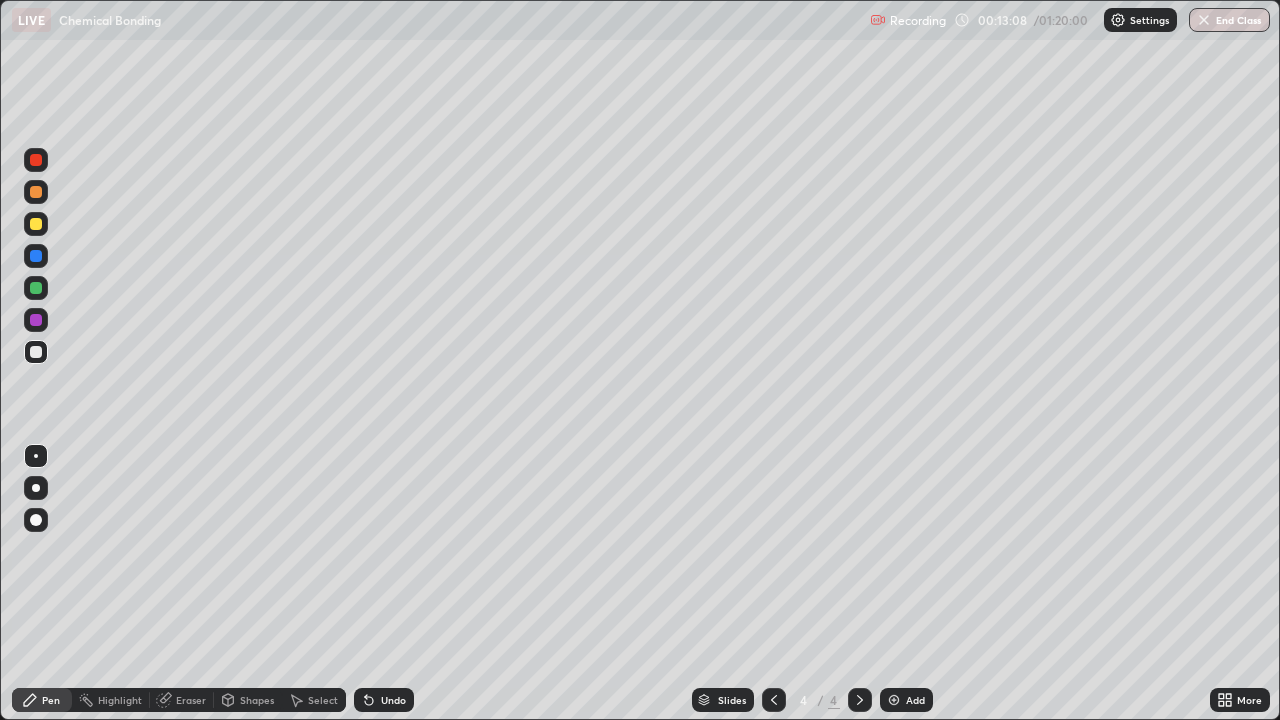 click at bounding box center (894, 700) 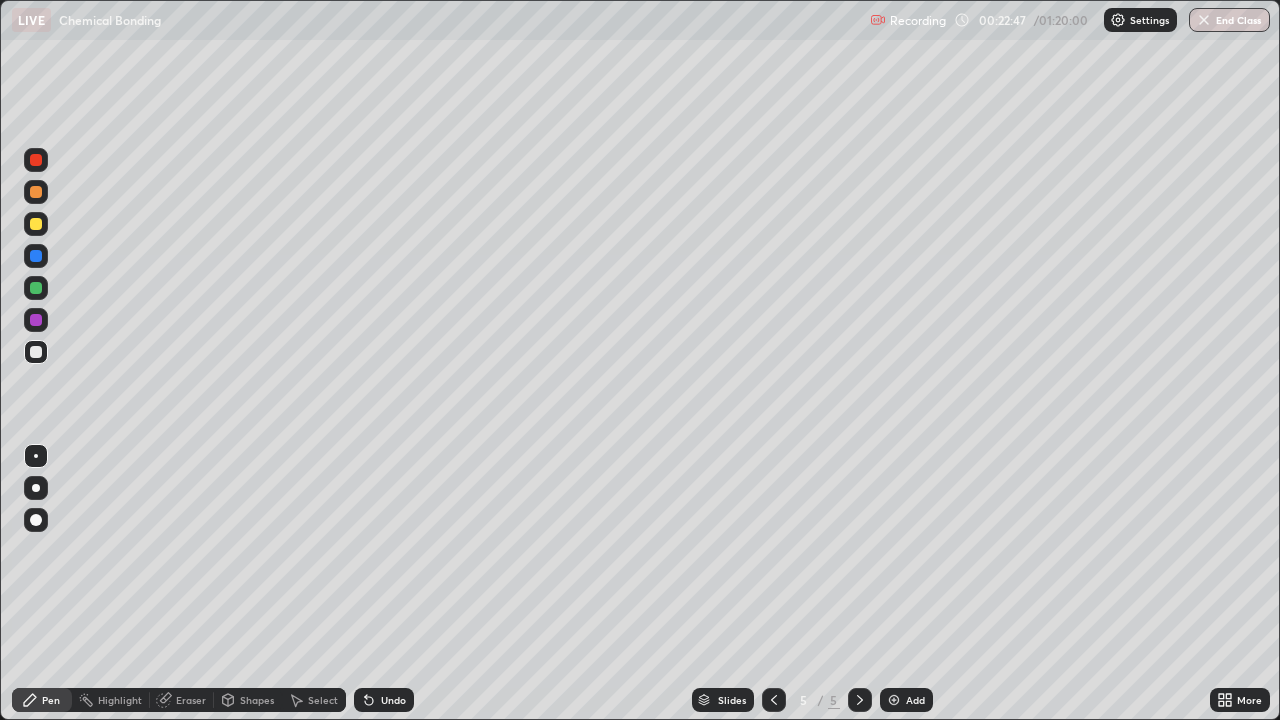 click 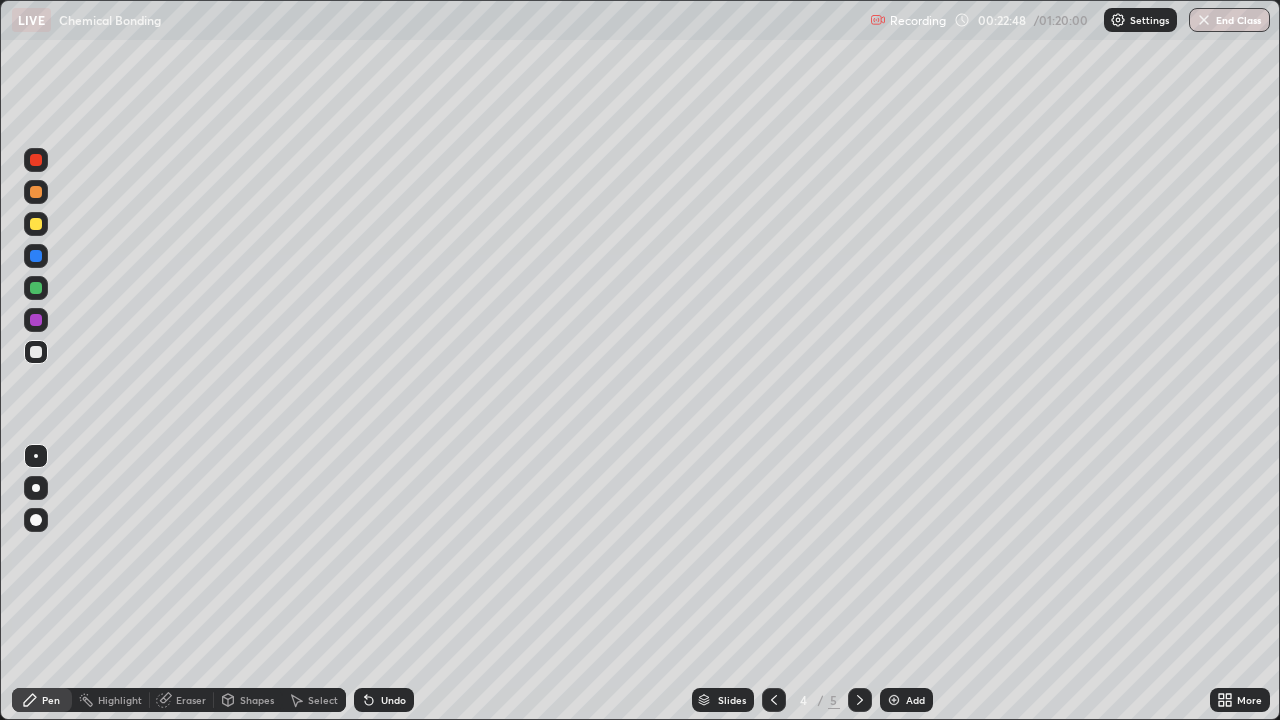 click at bounding box center (774, 700) 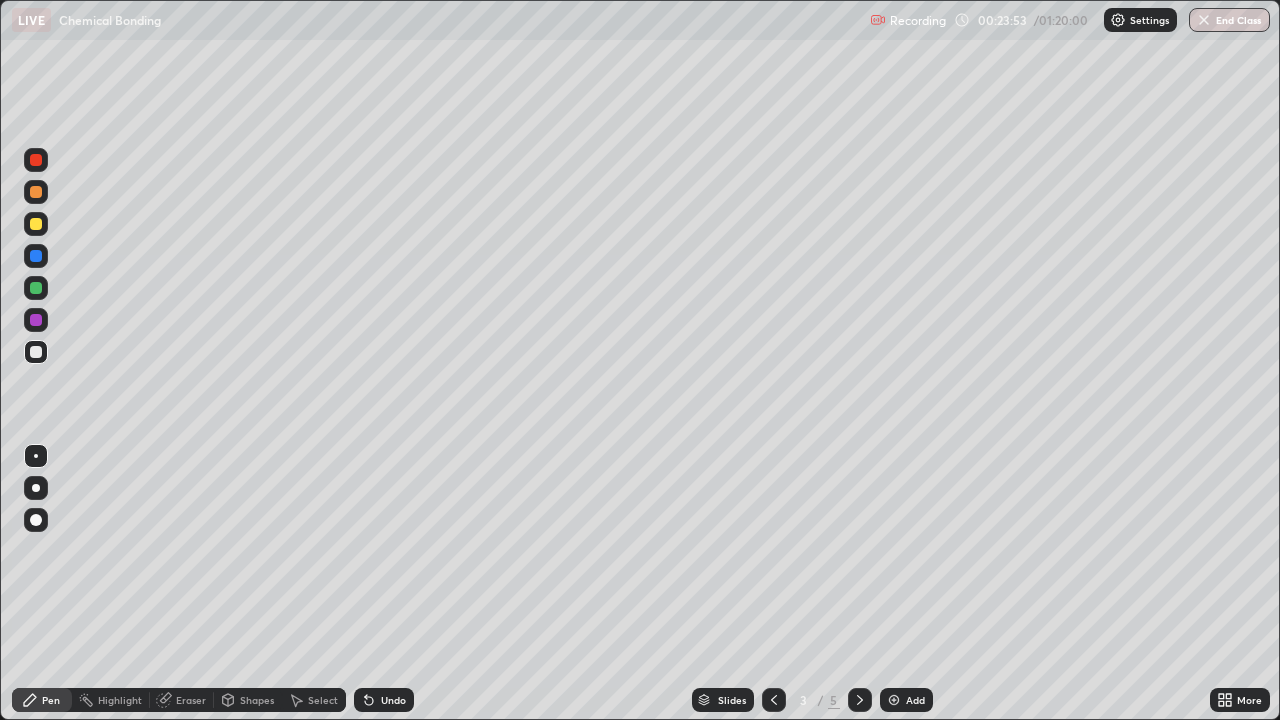 click 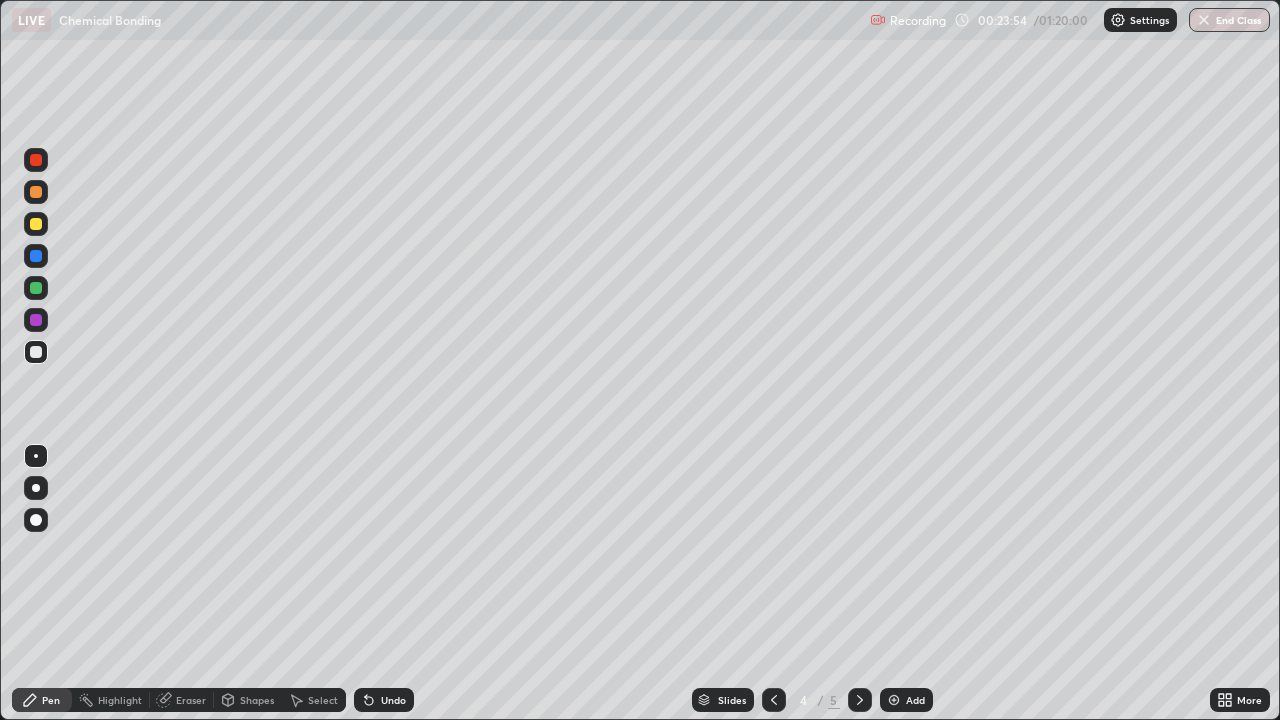 click 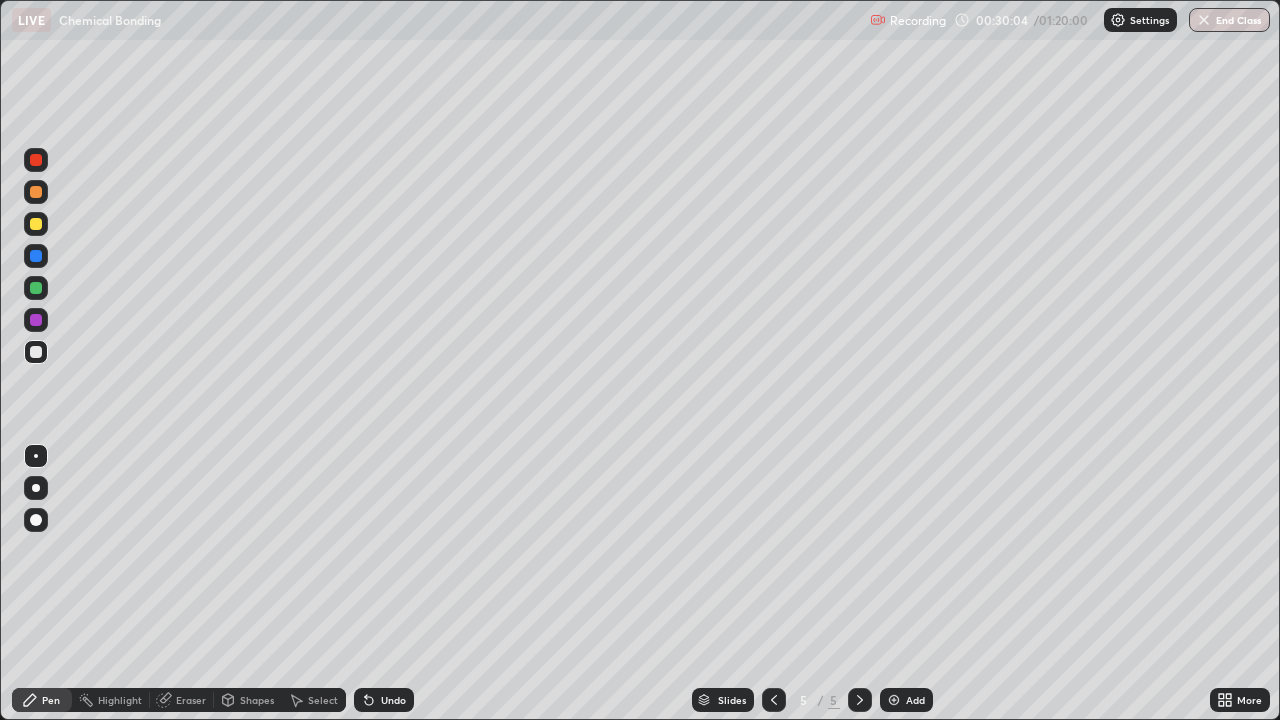 click at bounding box center [894, 700] 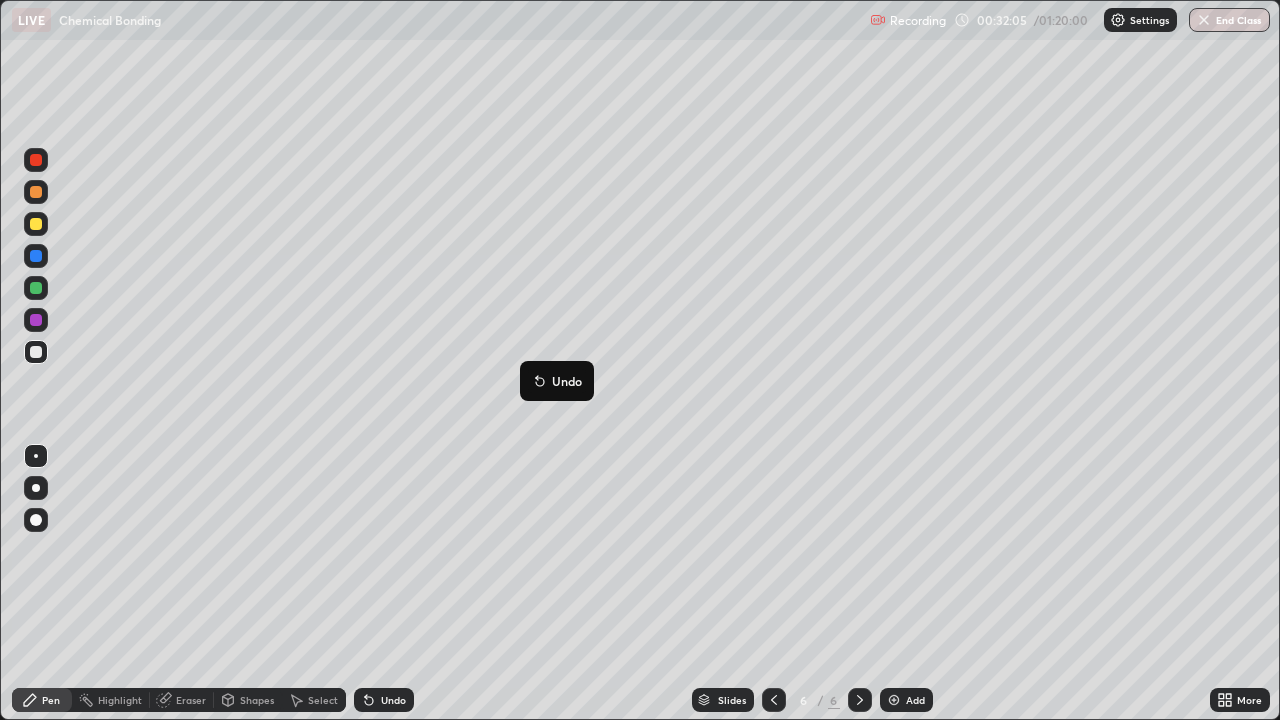 click on "Undo" at bounding box center (557, 381) 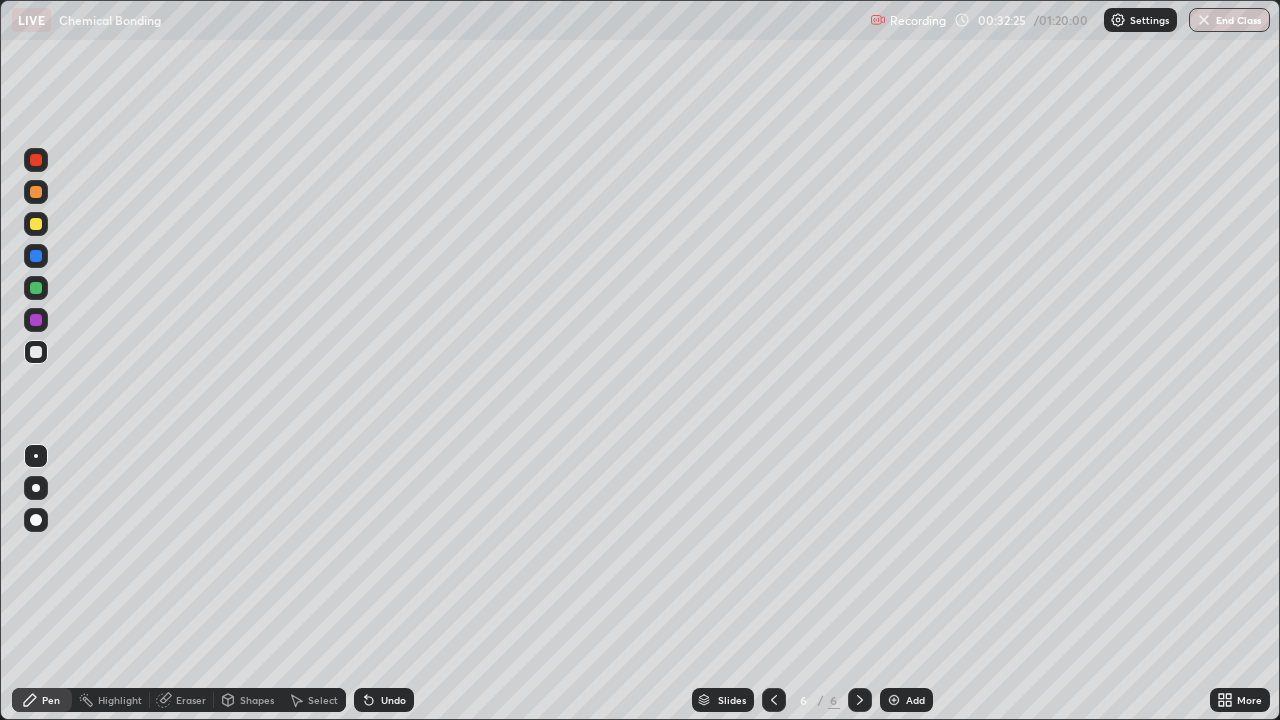 click 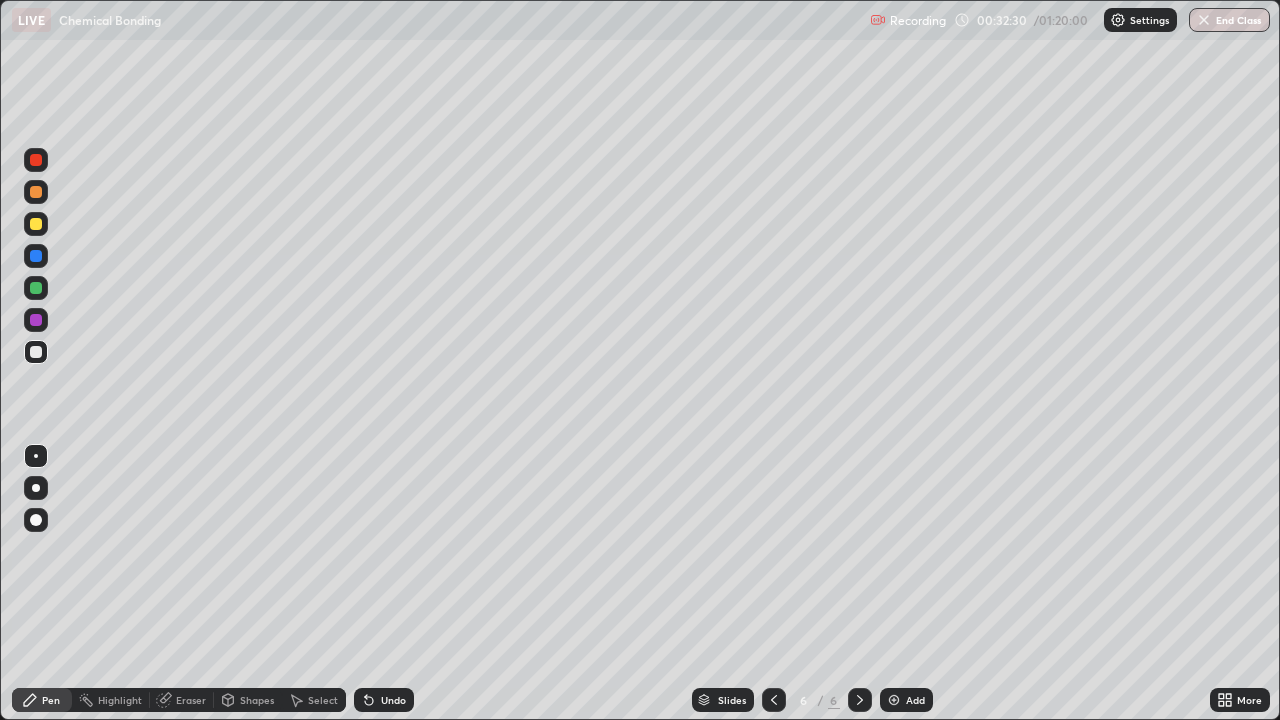 click at bounding box center (894, 700) 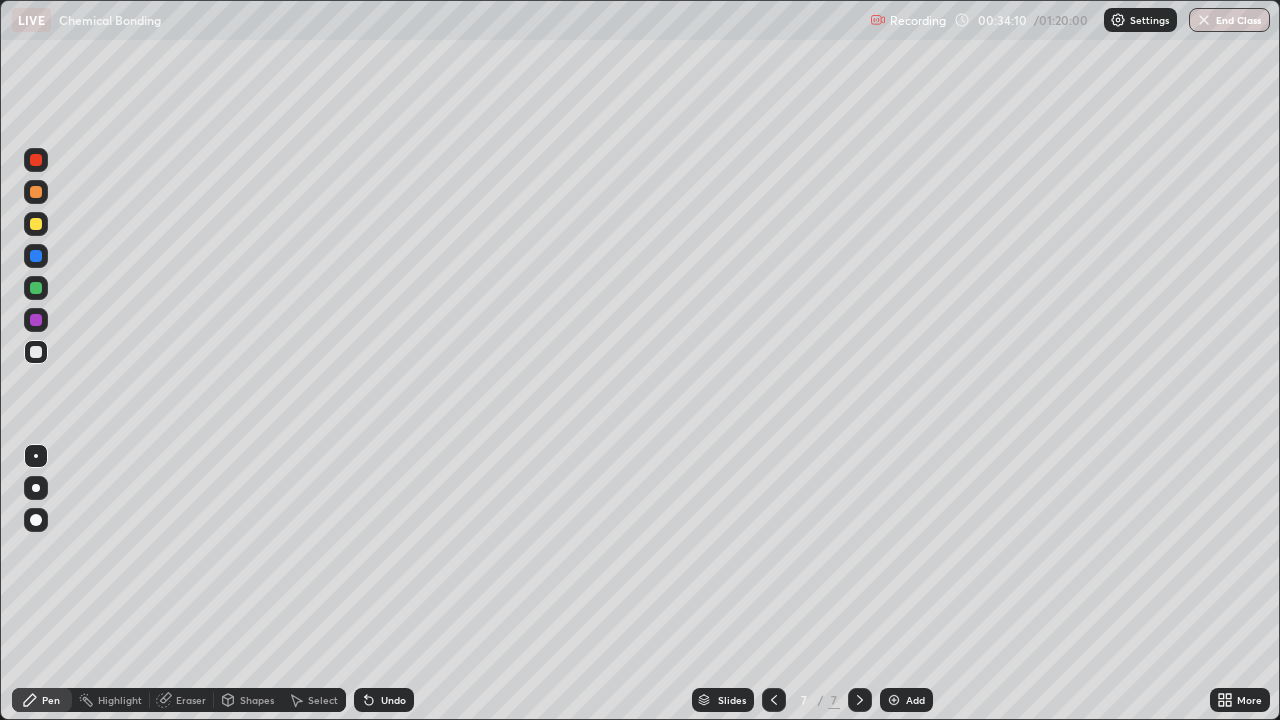 click 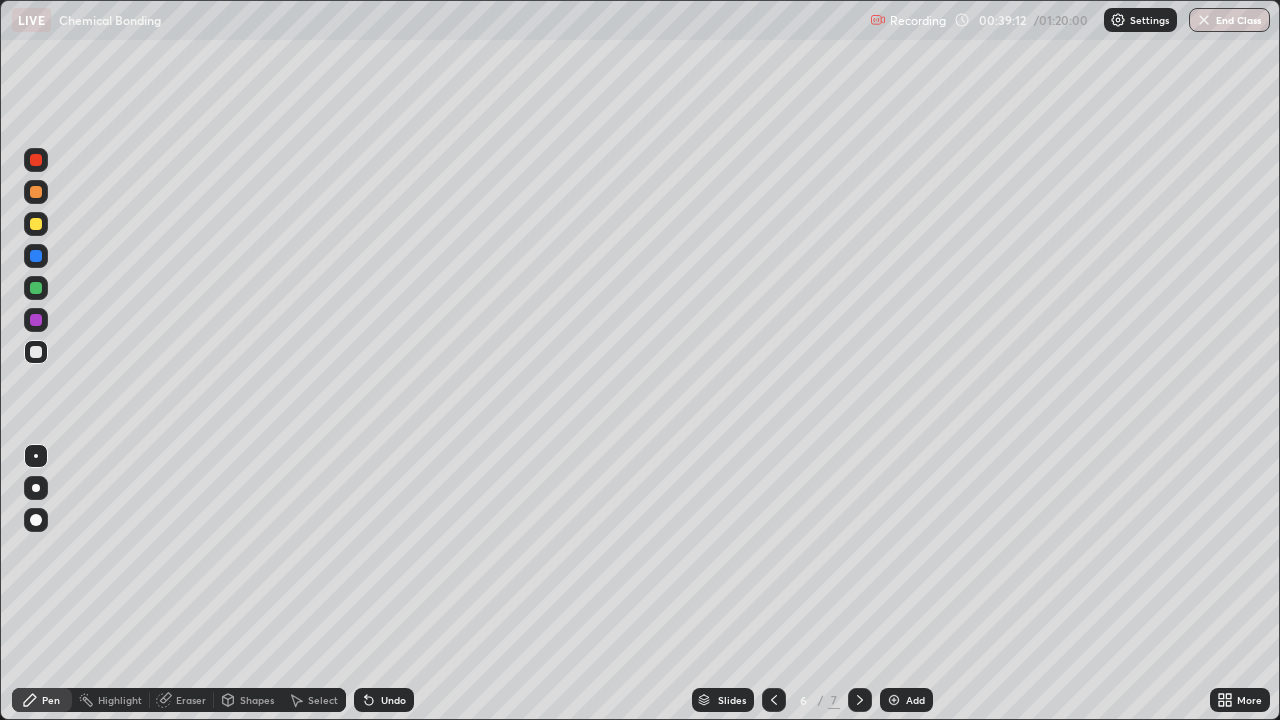 click 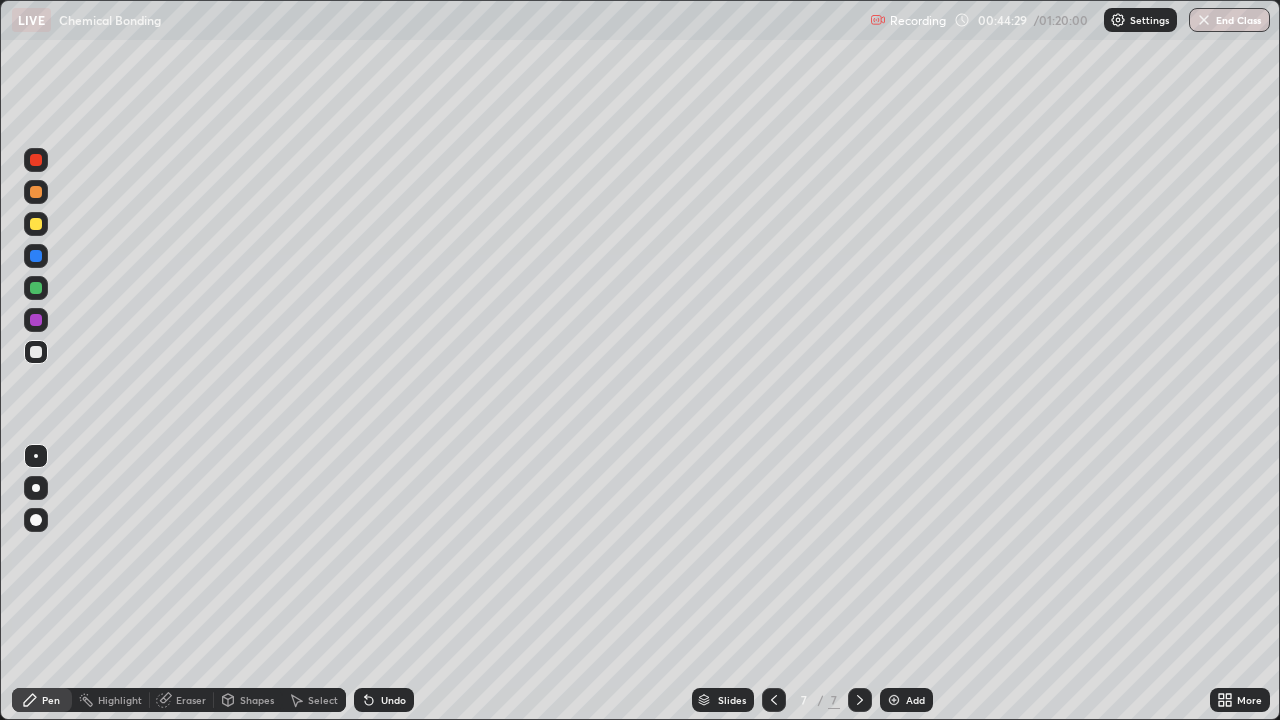 click at bounding box center [36, 288] 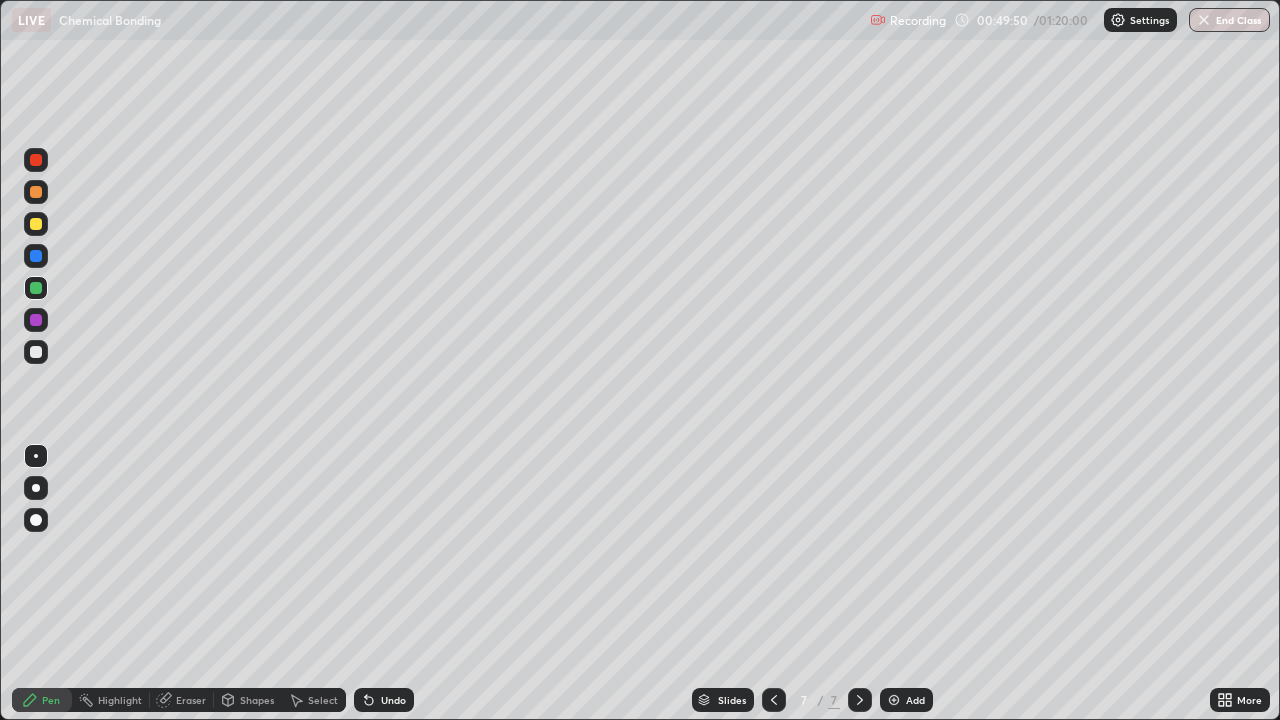 click 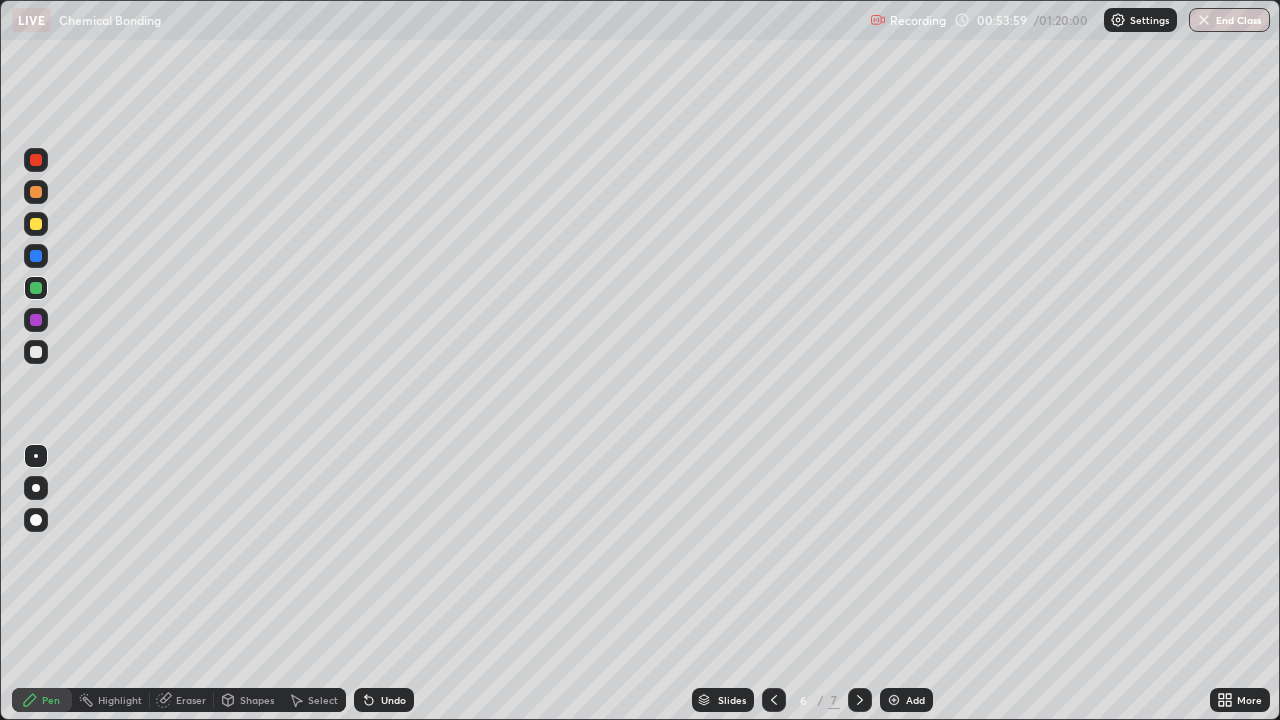 click at bounding box center (894, 700) 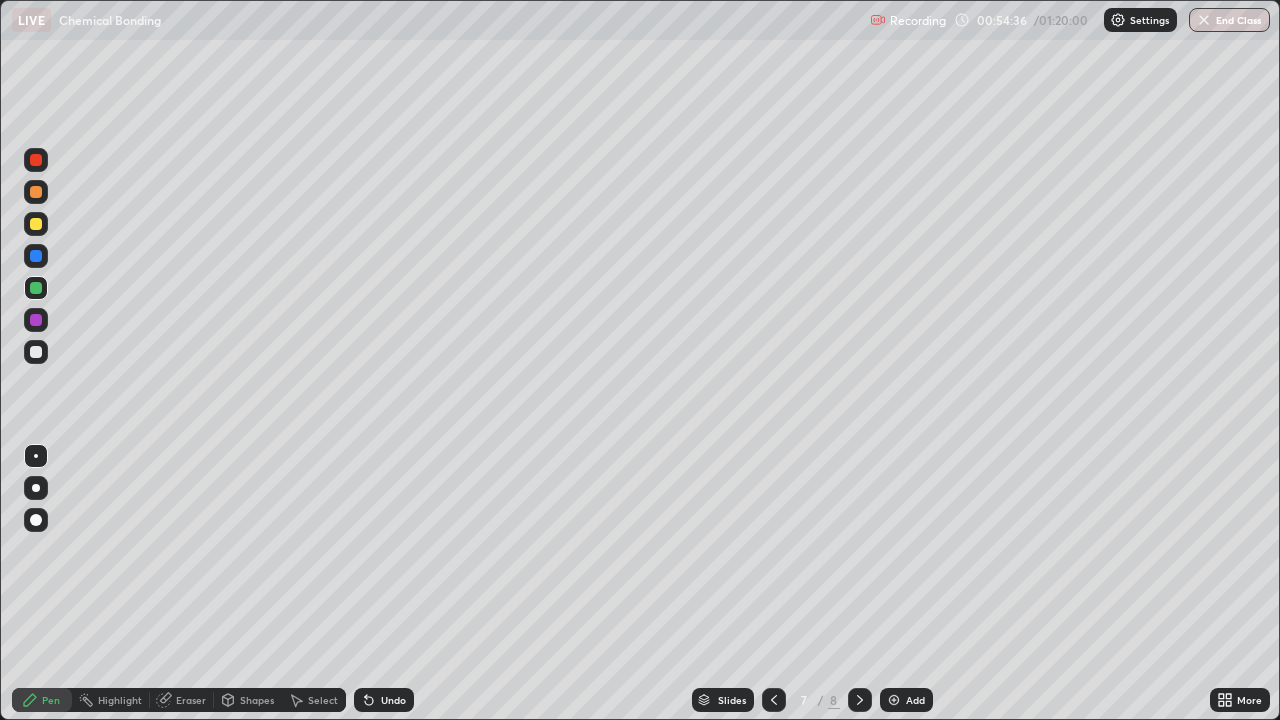click at bounding box center (36, 488) 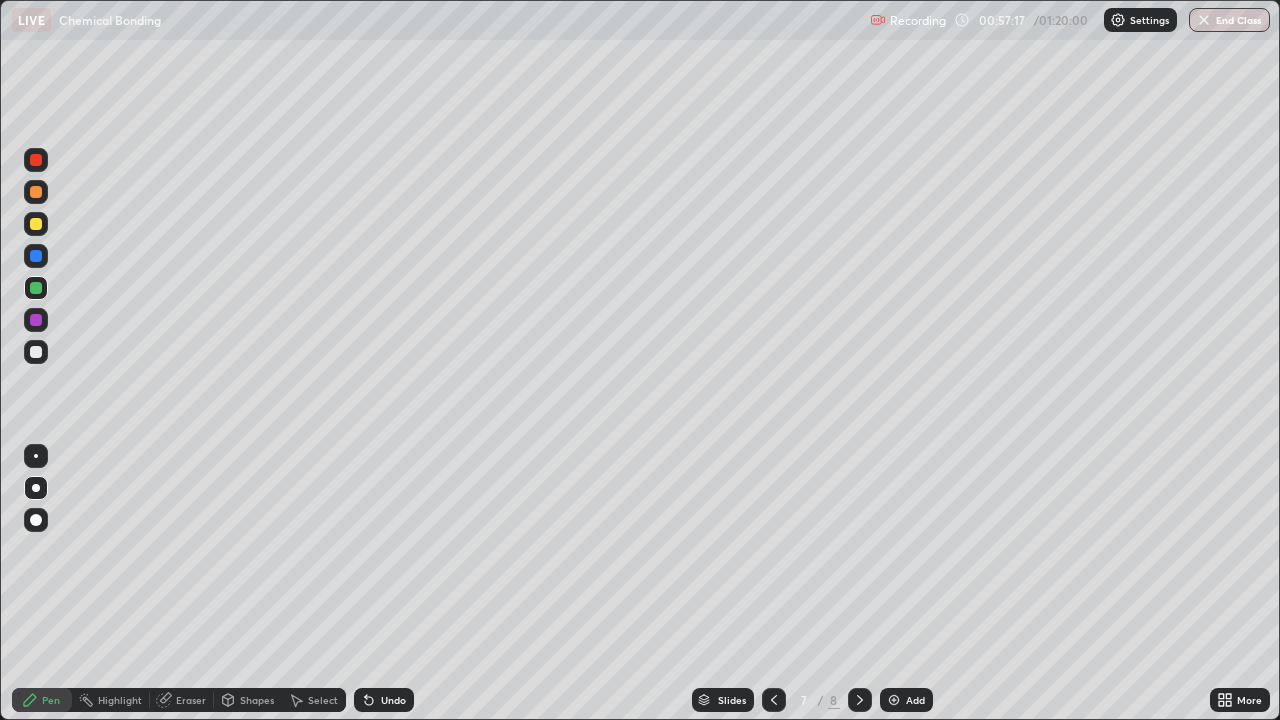 click at bounding box center [1204, 20] 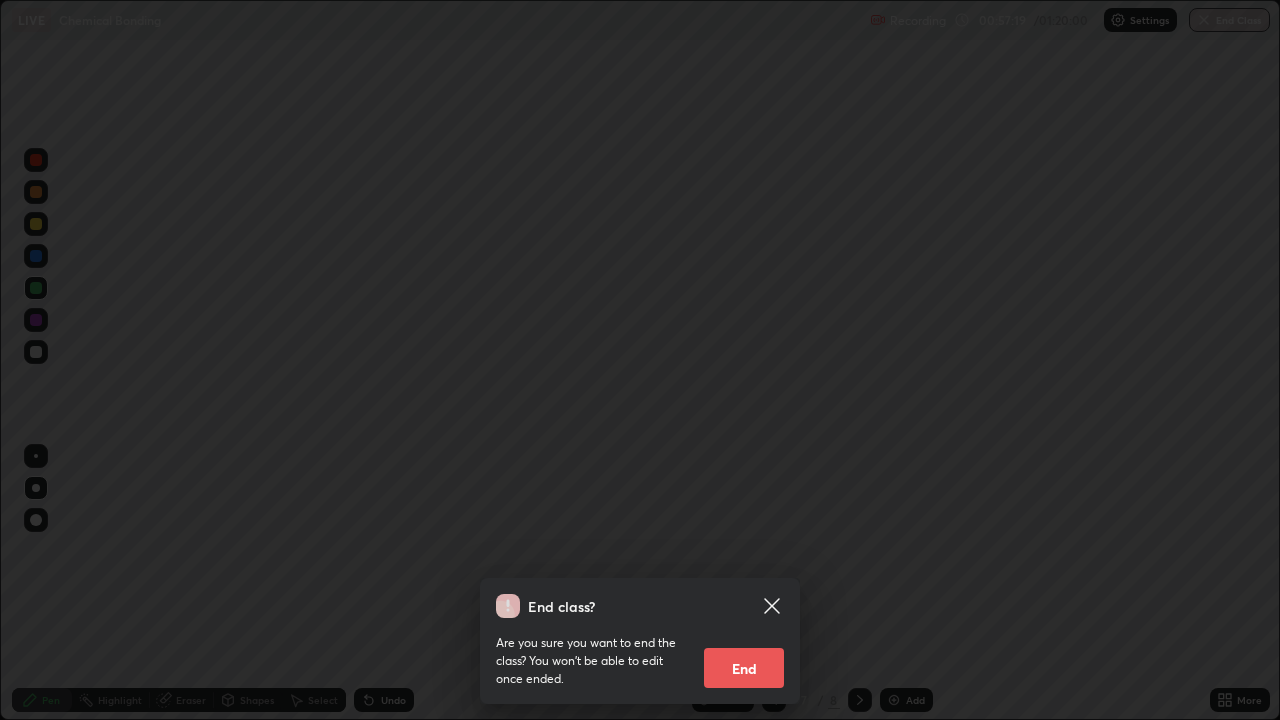click on "End" at bounding box center (744, 668) 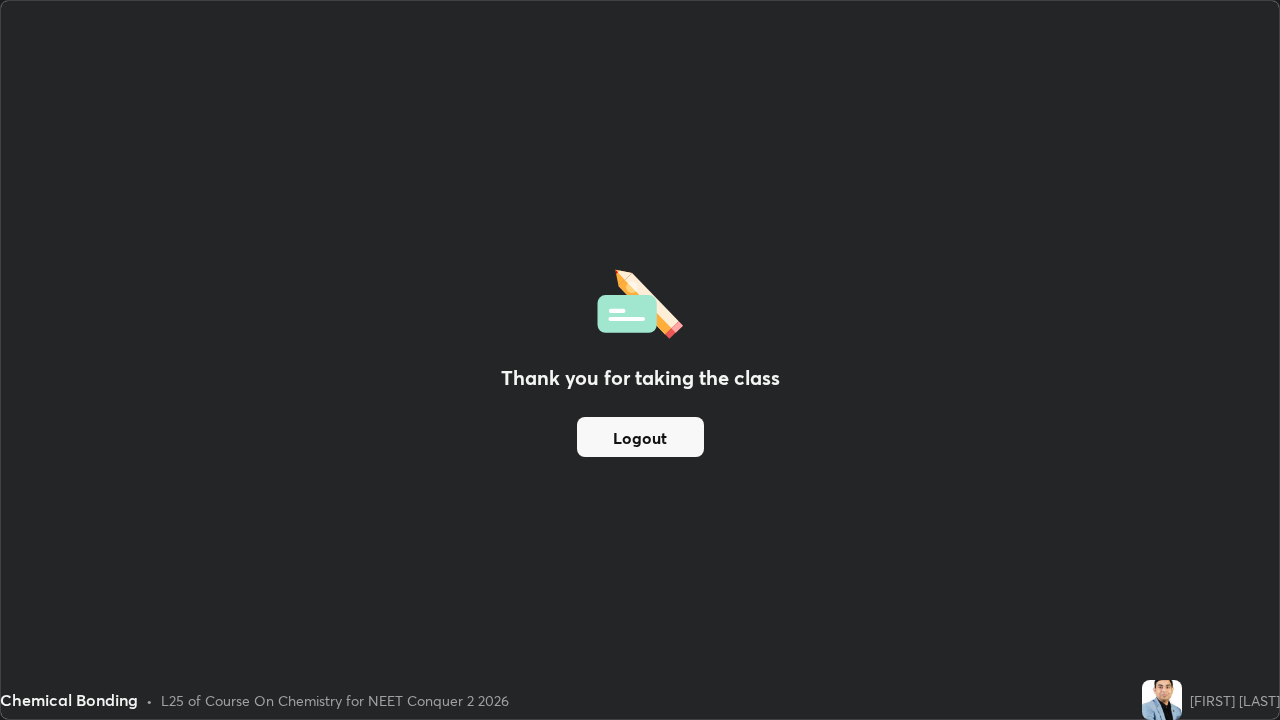 click on "Logout" at bounding box center [640, 437] 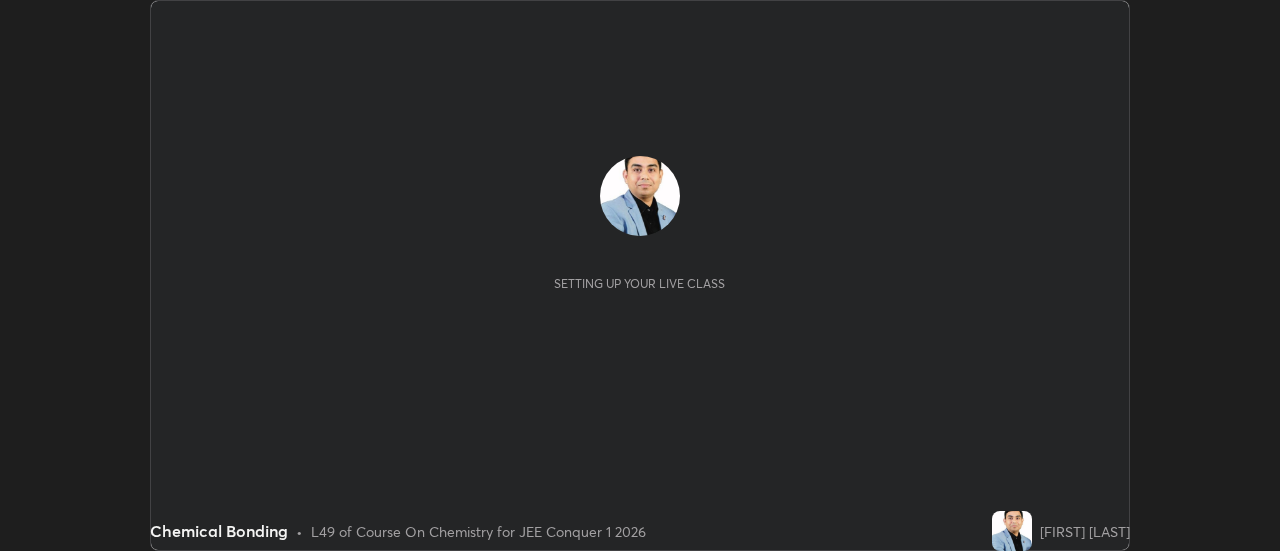 scroll, scrollTop: 0, scrollLeft: 0, axis: both 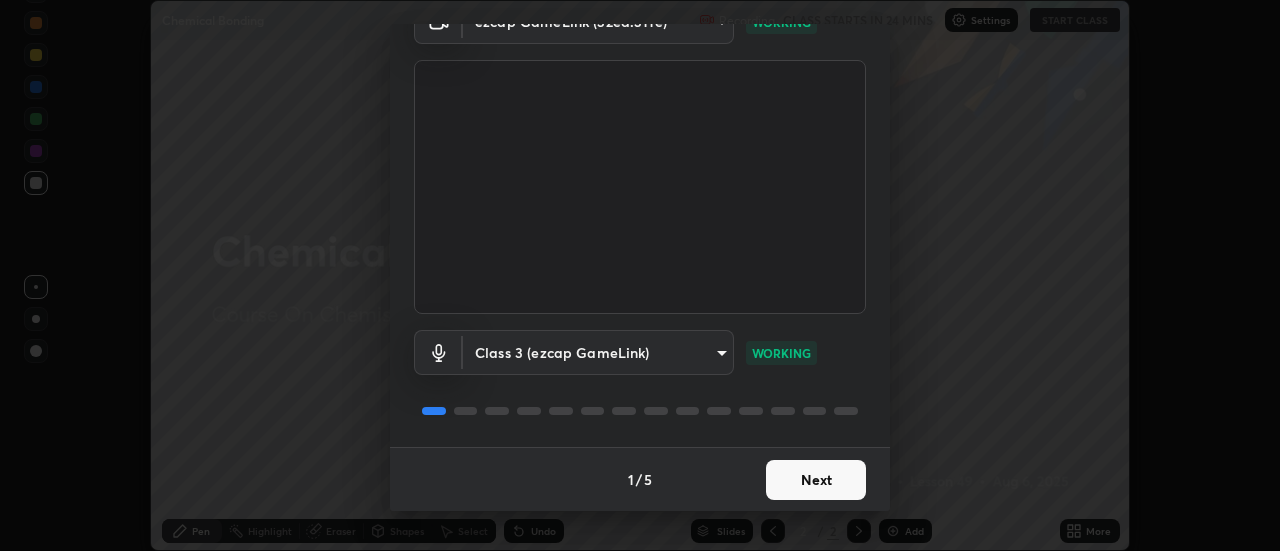 click on "Next" at bounding box center [816, 480] 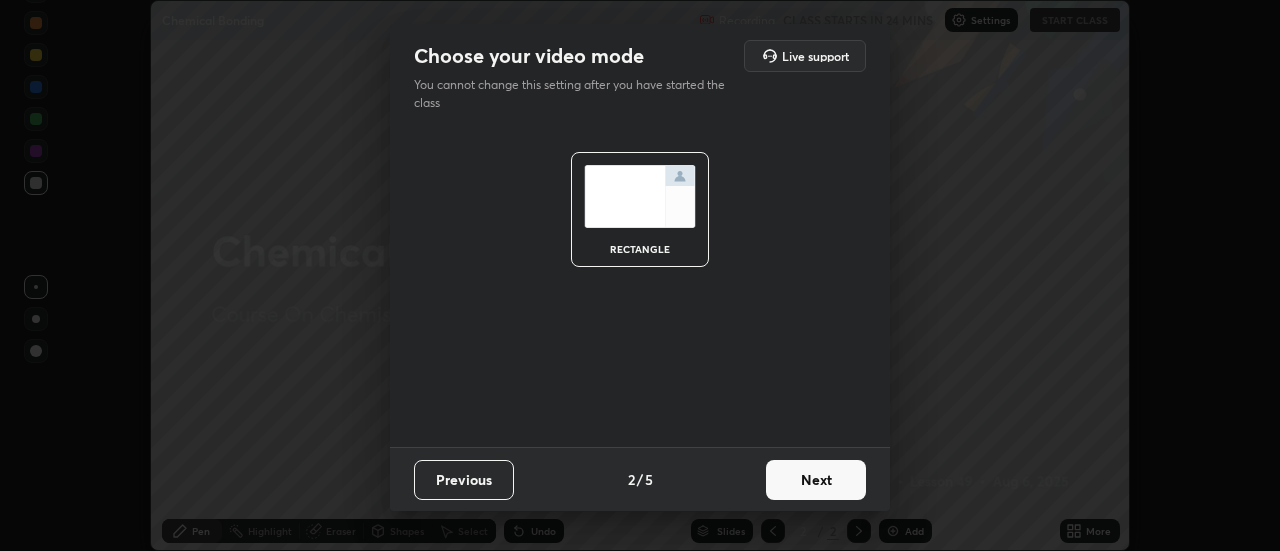 click on "Next" at bounding box center [816, 480] 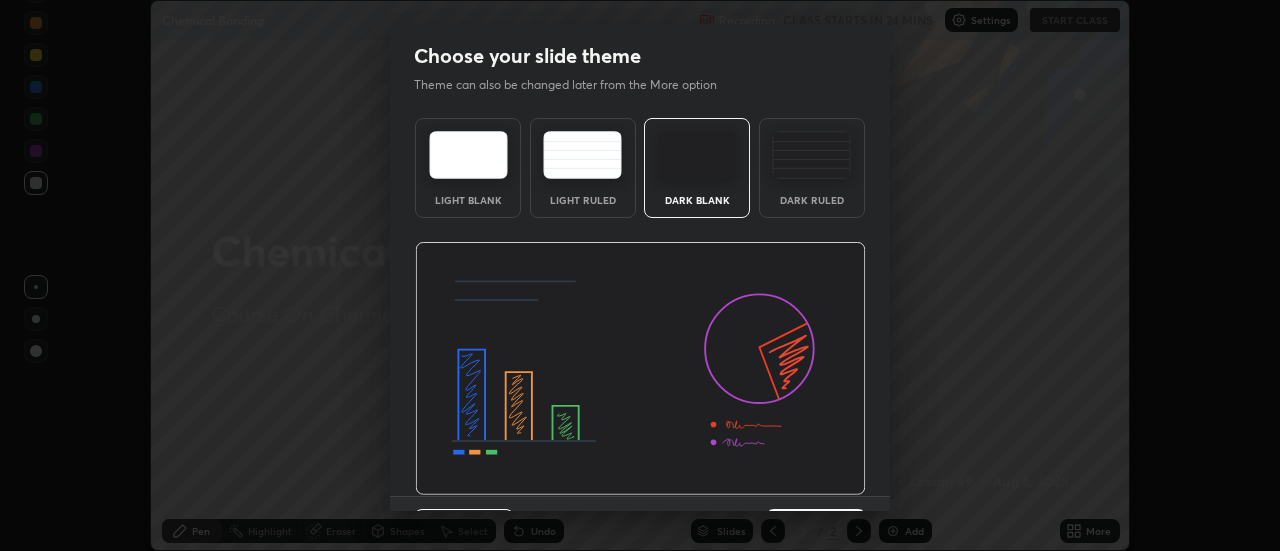 scroll, scrollTop: 27, scrollLeft: 0, axis: vertical 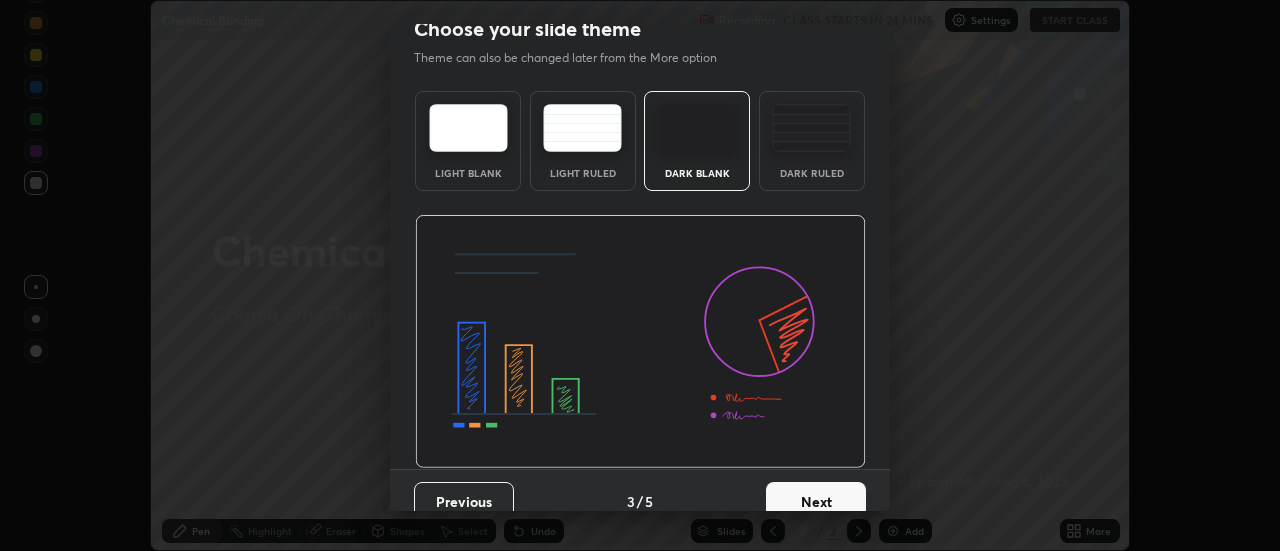 click on "Next" at bounding box center [816, 502] 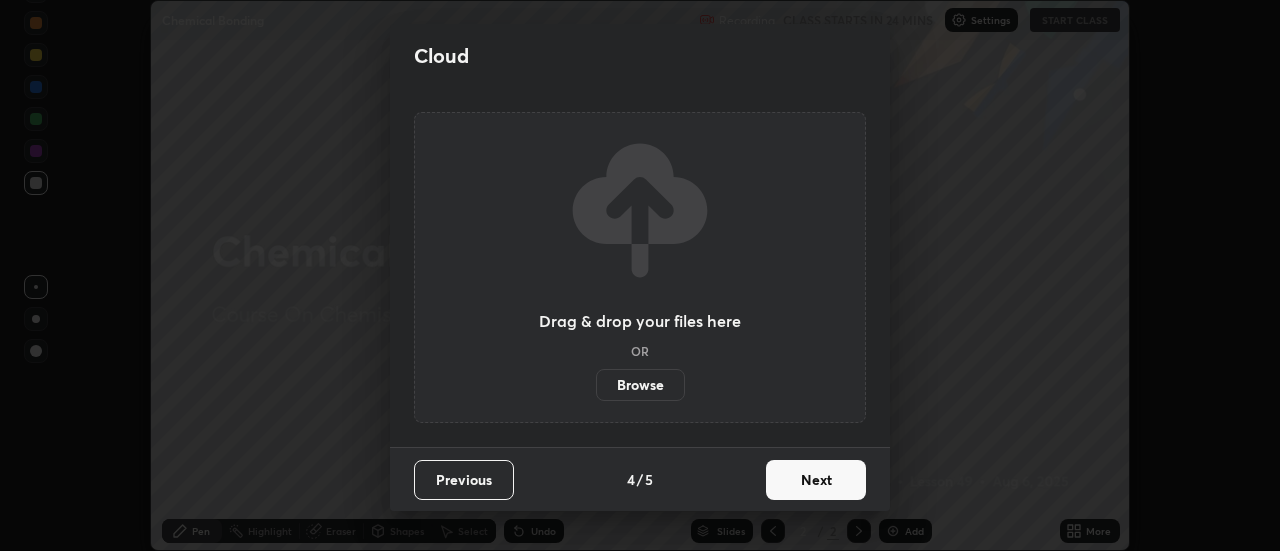 click on "Next" at bounding box center (816, 480) 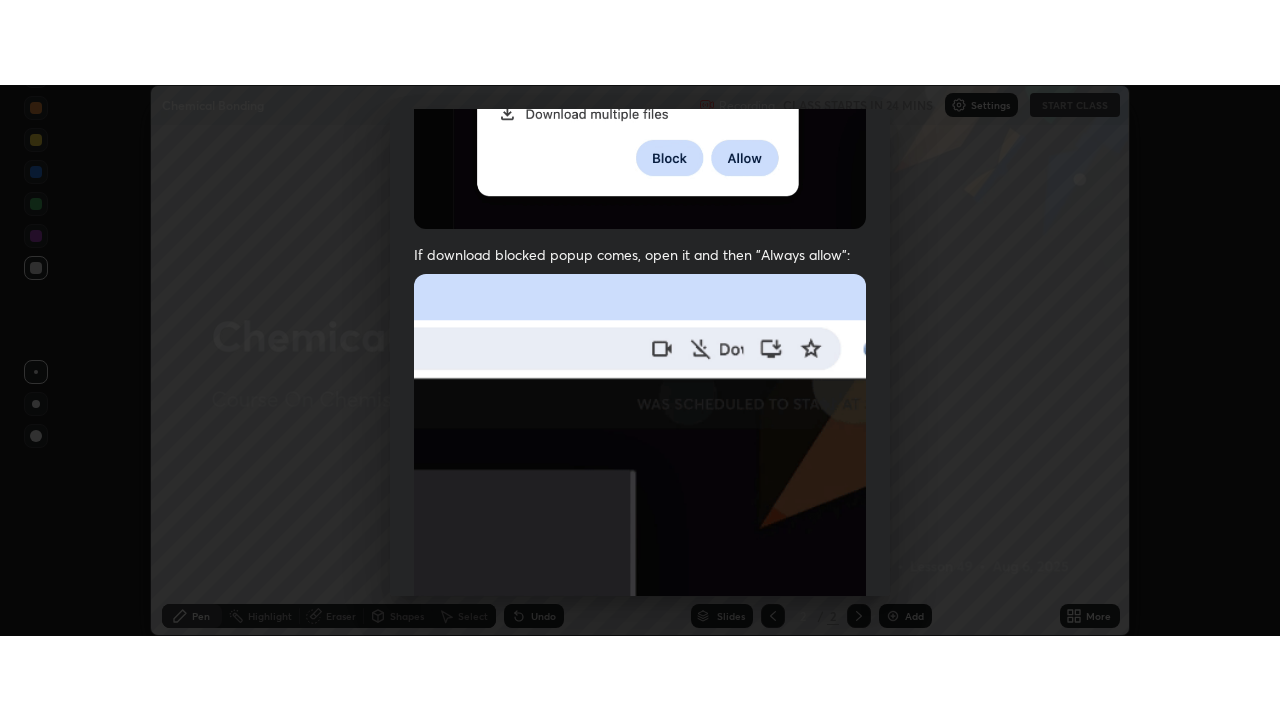 scroll, scrollTop: 513, scrollLeft: 0, axis: vertical 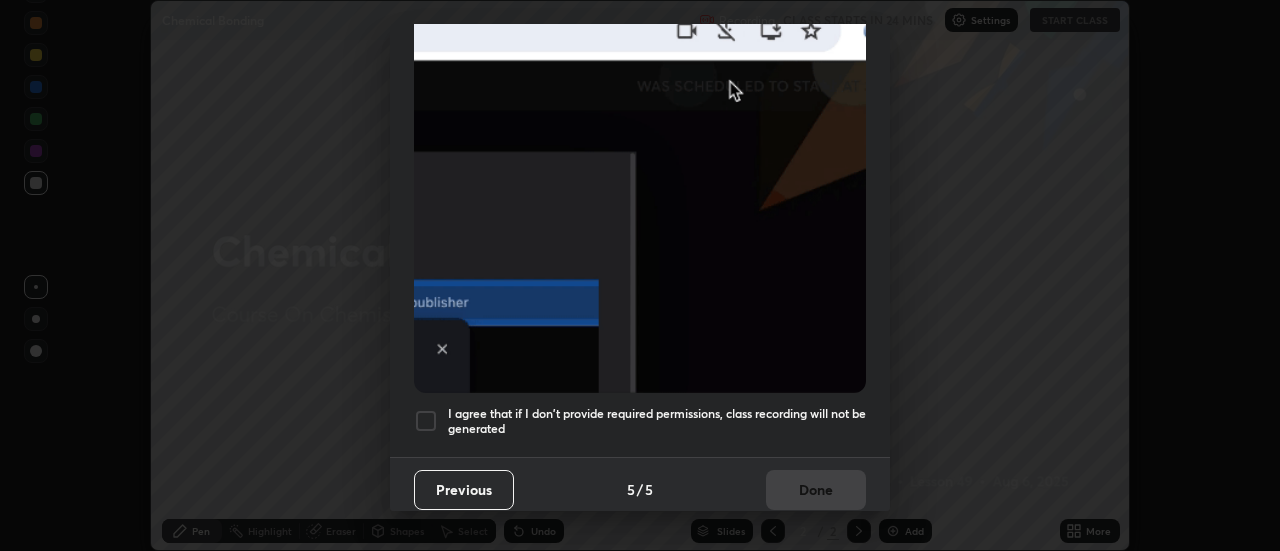 click on "I agree that if I don't provide required permissions, class recording will not be generated" at bounding box center (640, 421) 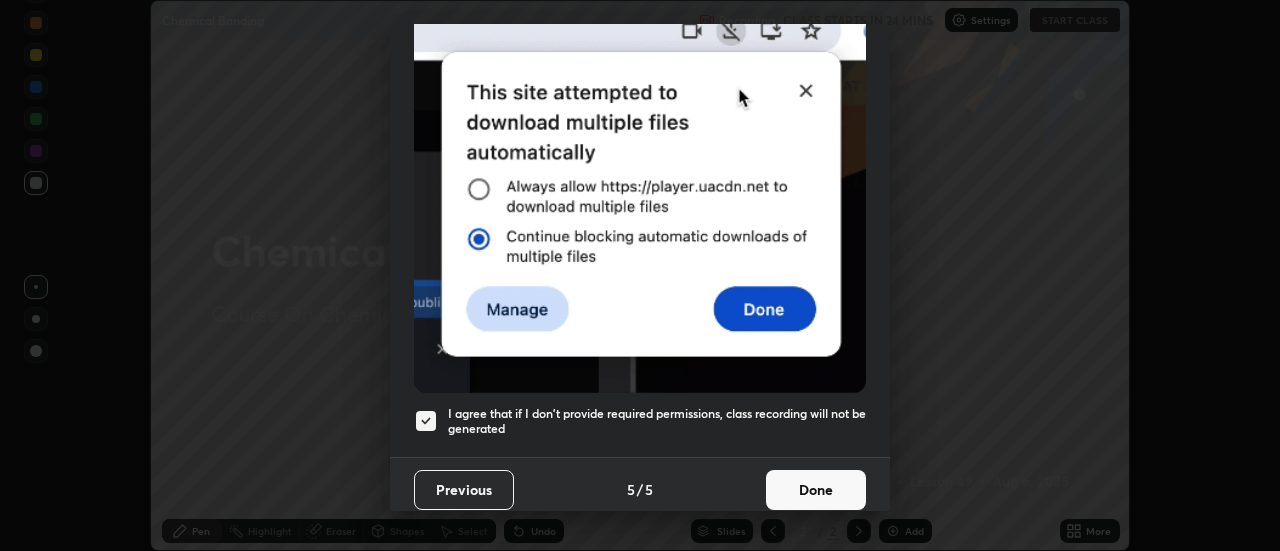 click on "Done" at bounding box center [816, 490] 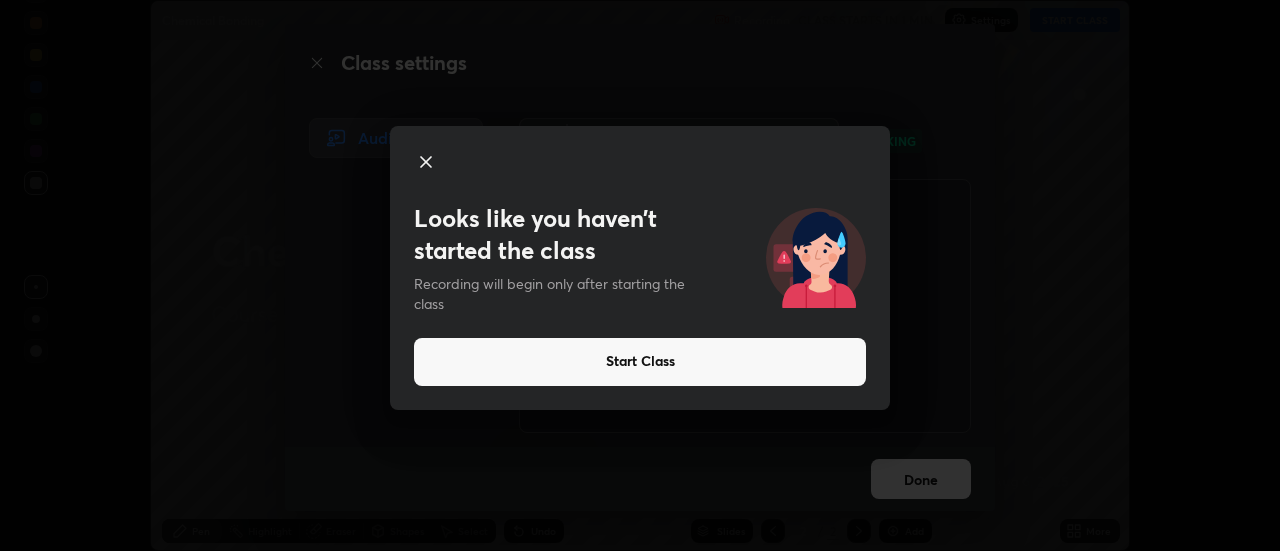 click on "Start Class" at bounding box center [640, 362] 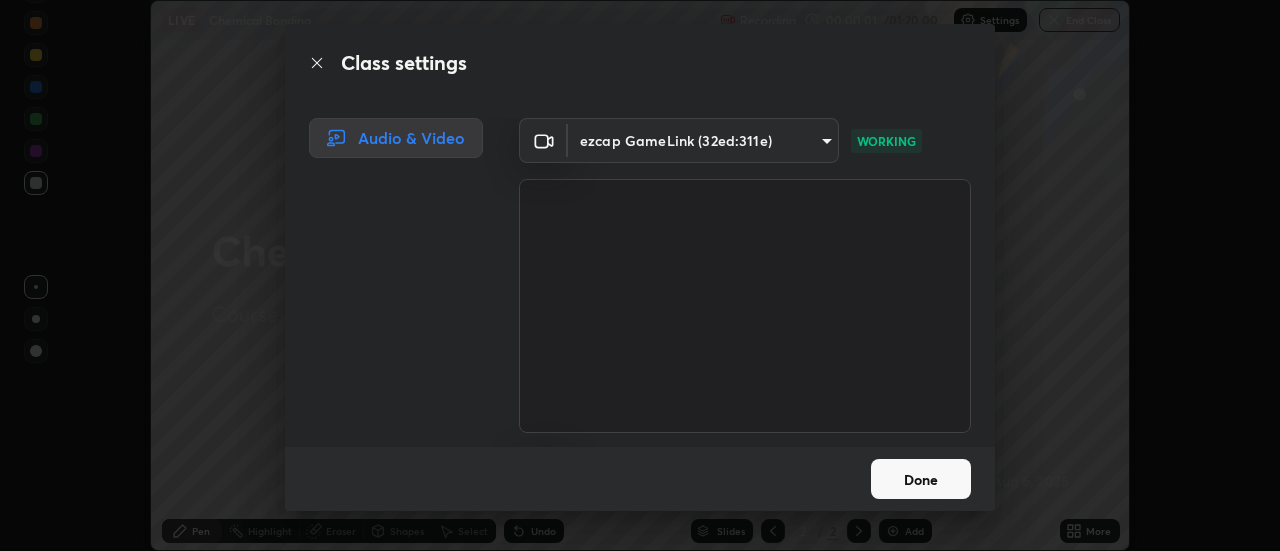 click on "Done" at bounding box center (921, 479) 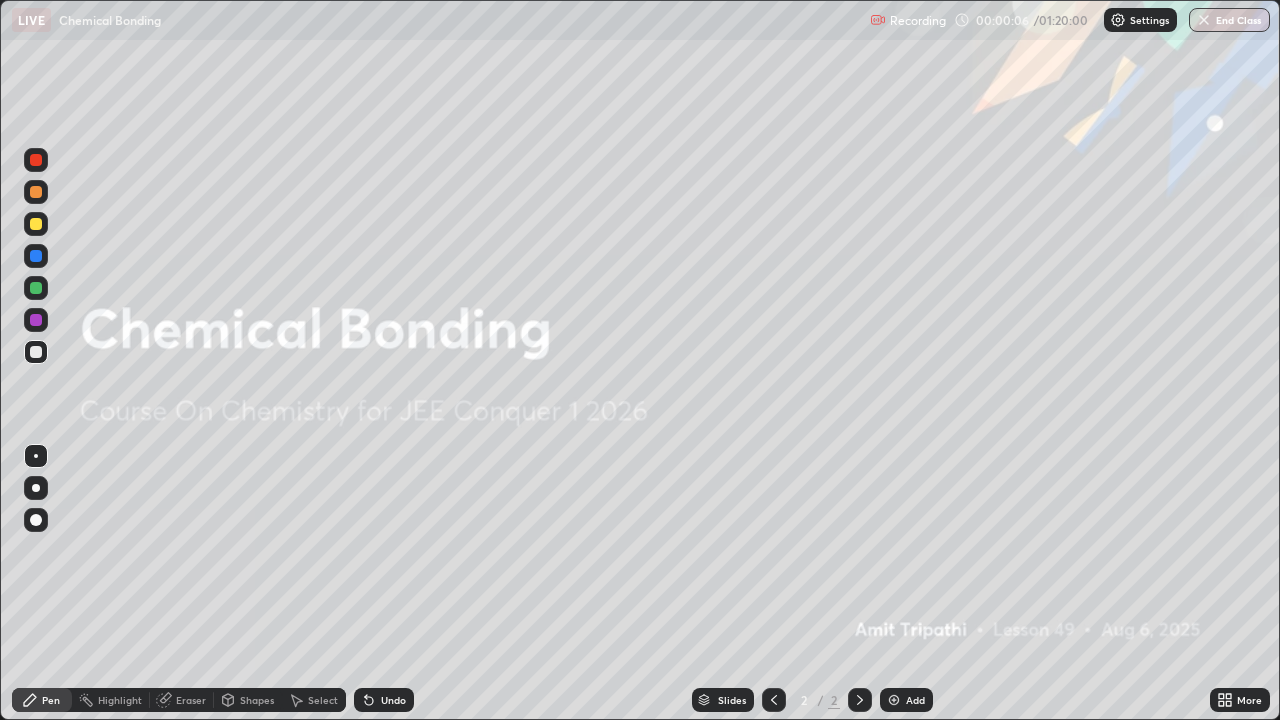 scroll, scrollTop: 99280, scrollLeft: 98720, axis: both 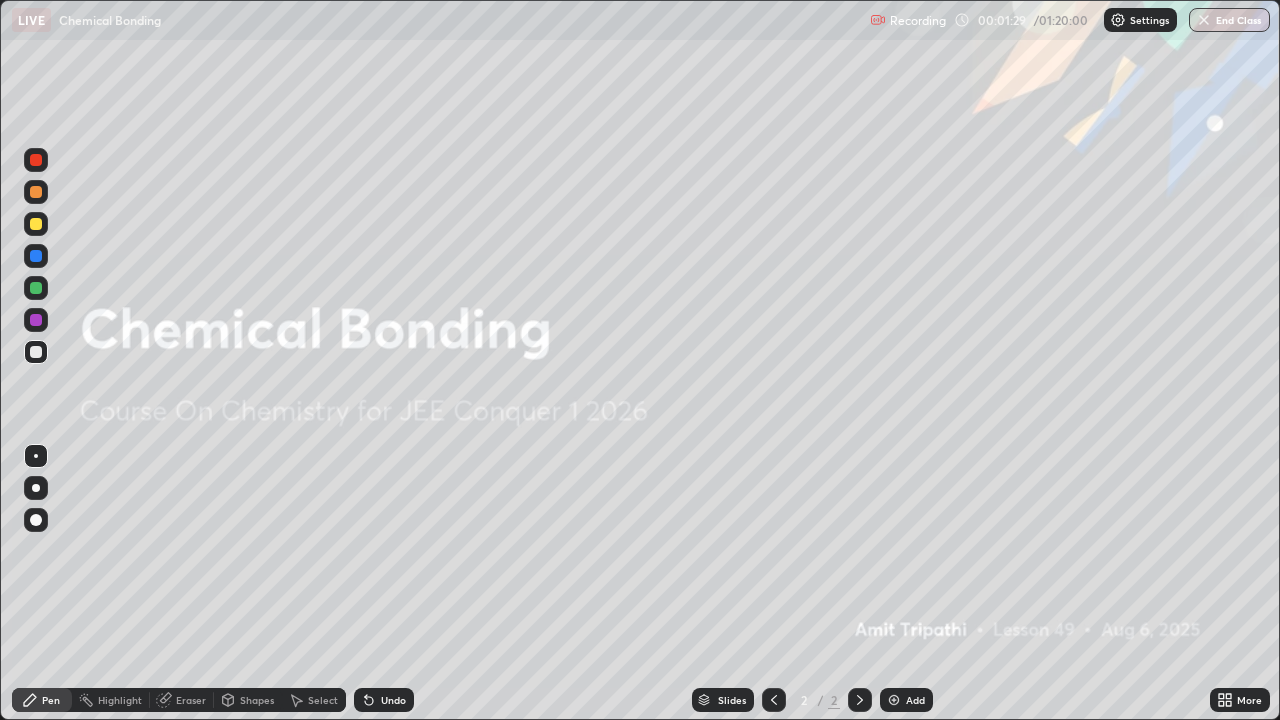 click at bounding box center (894, 700) 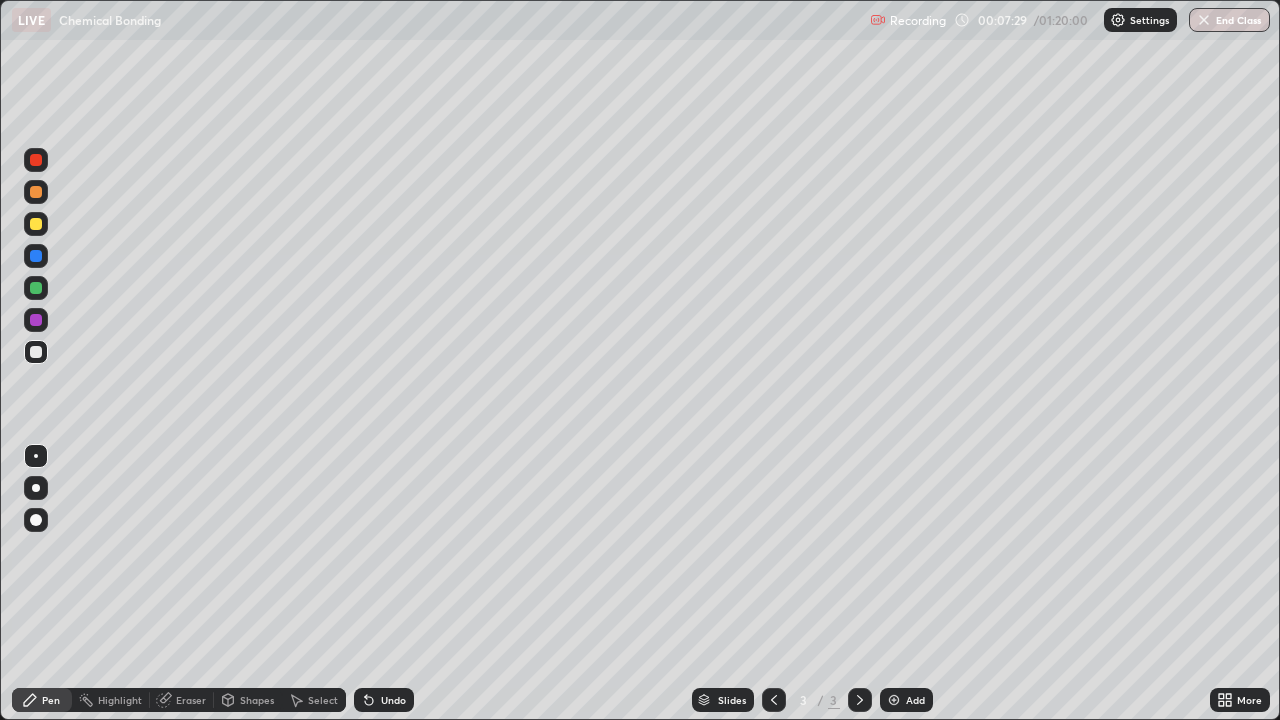 click on "Eraser" at bounding box center [191, 700] 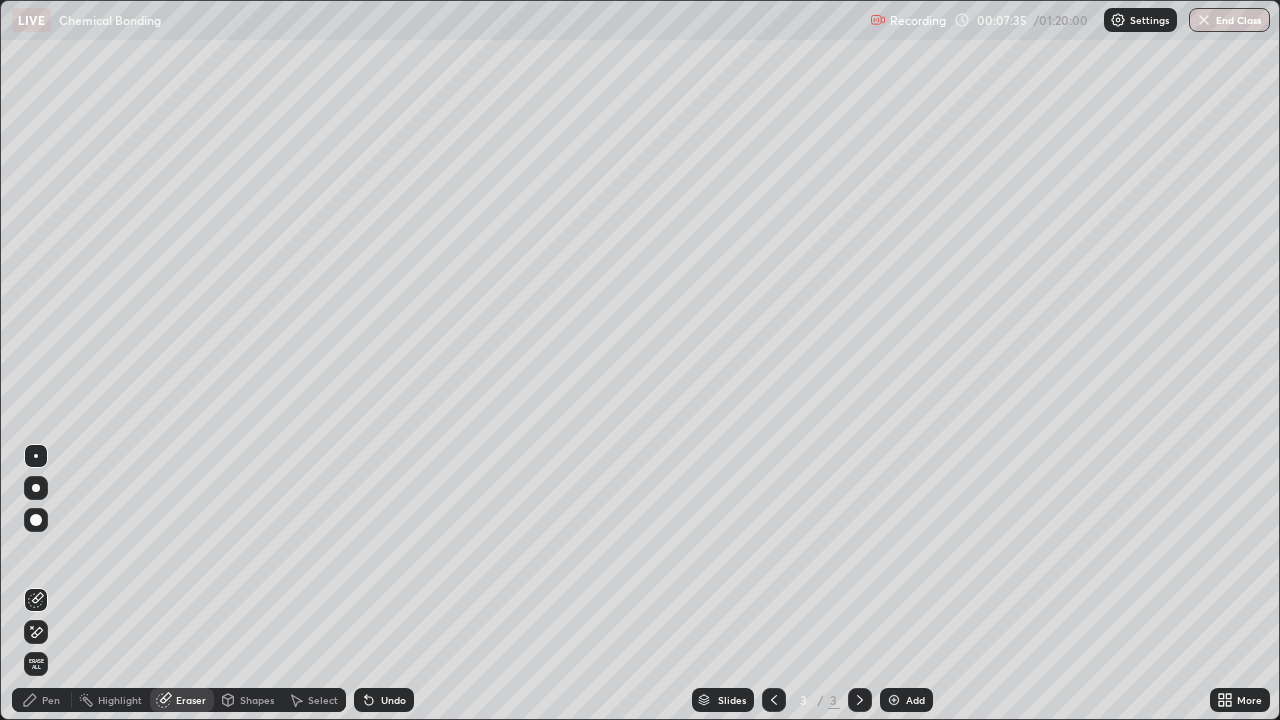 click on "Pen" at bounding box center (51, 700) 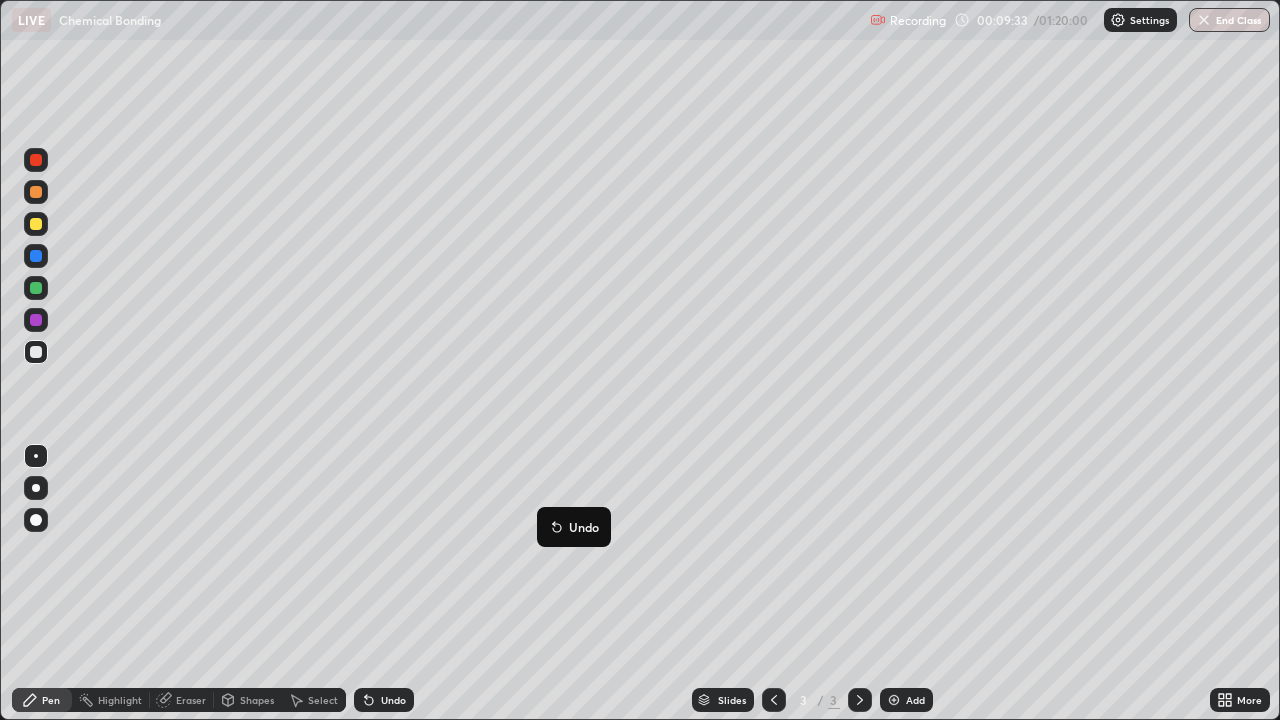 click at bounding box center [894, 700] 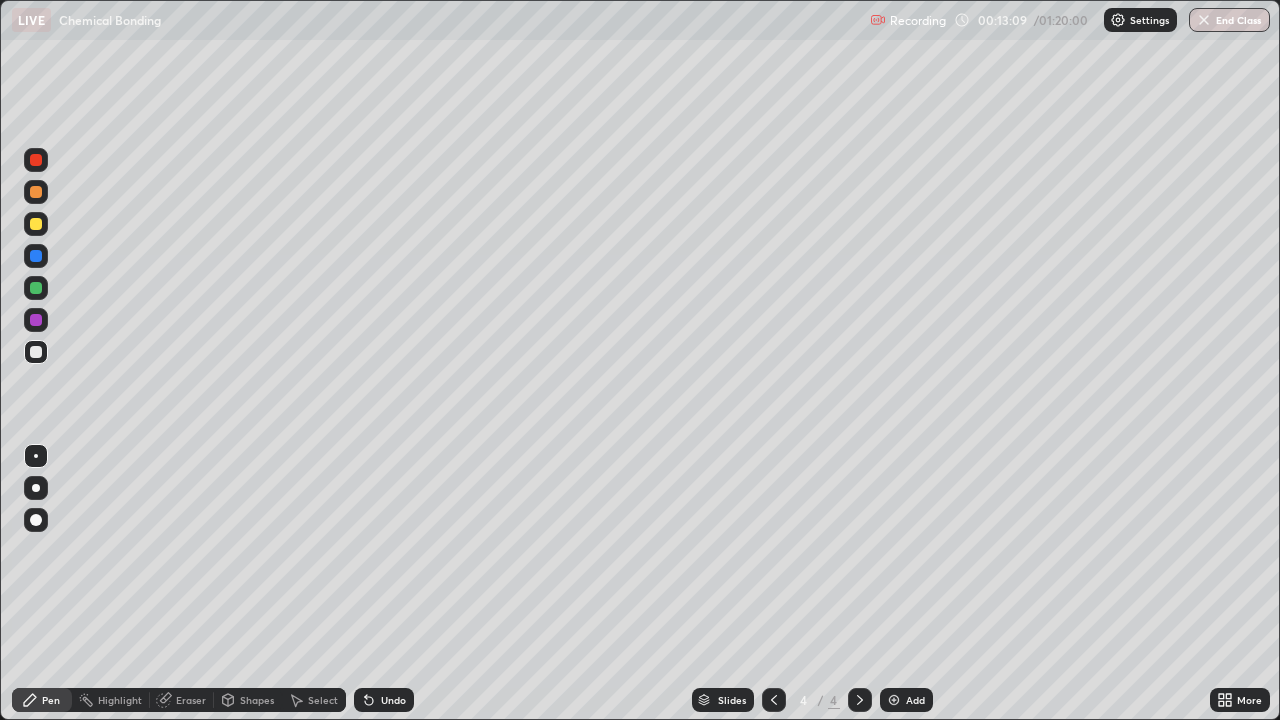click on "Eraser" at bounding box center (182, 700) 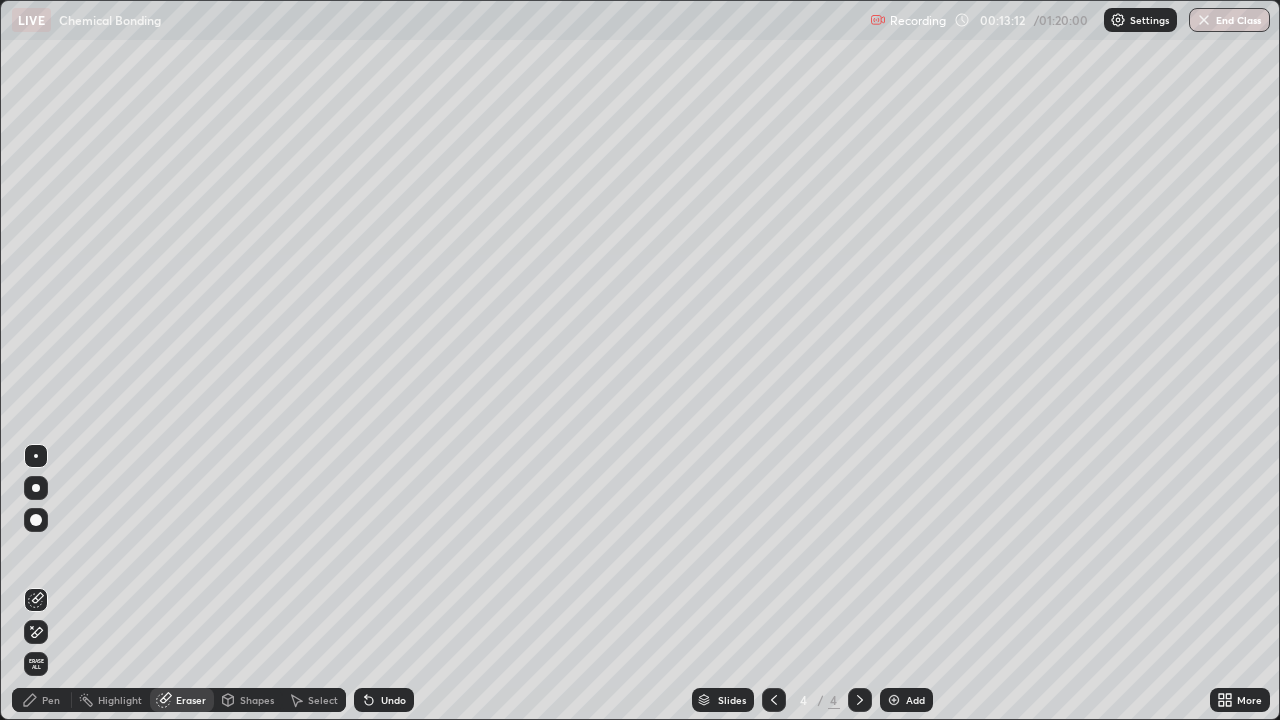 click on "Pen" at bounding box center (51, 700) 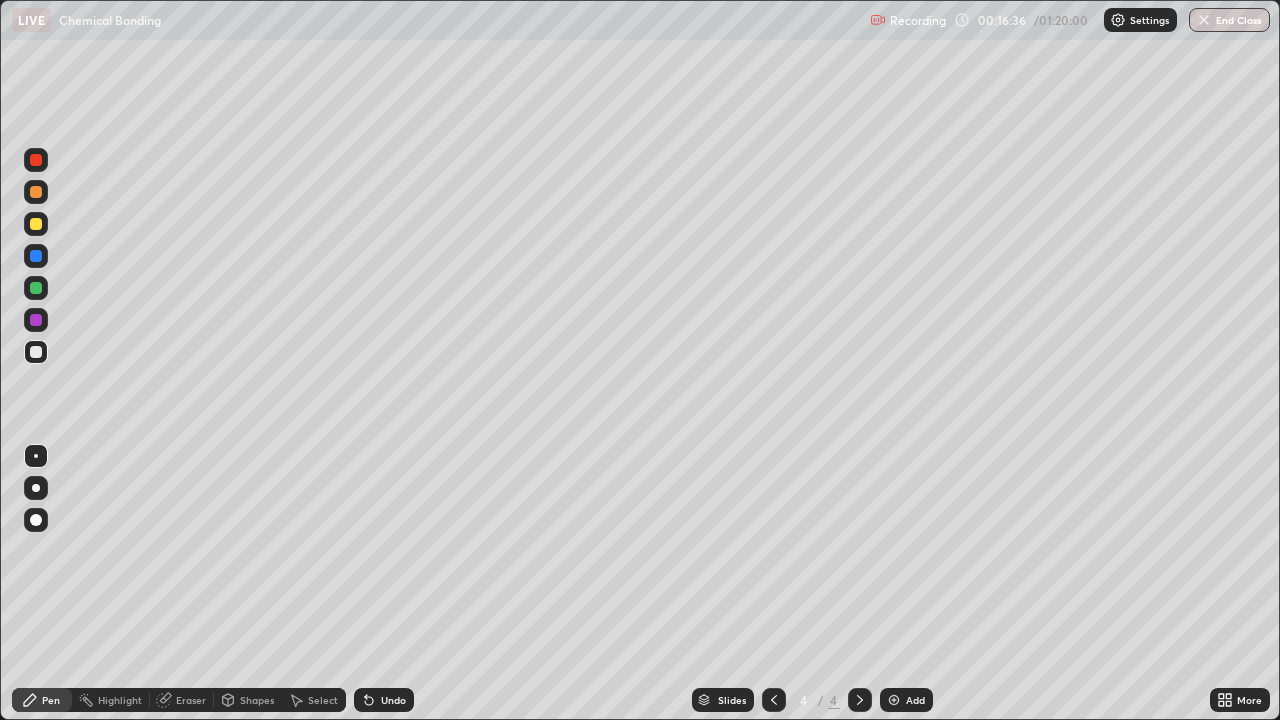 click on "Eraser" at bounding box center [191, 700] 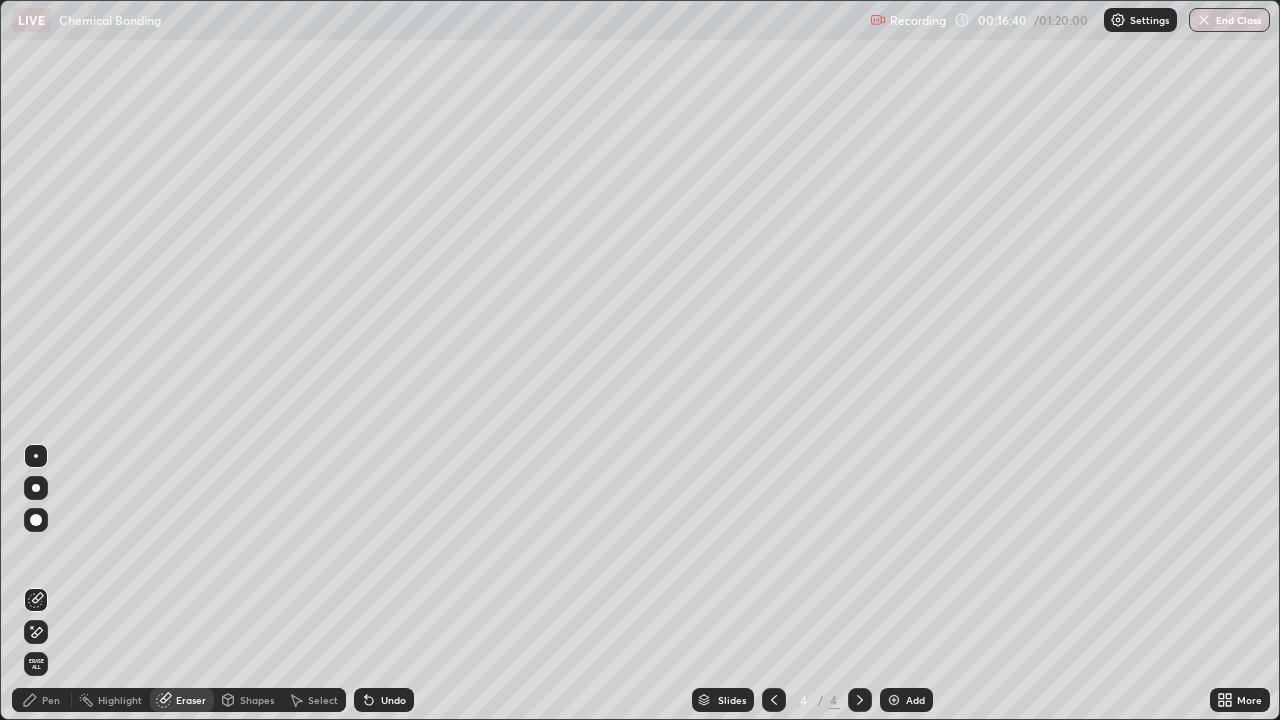 click on "Pen" at bounding box center [51, 700] 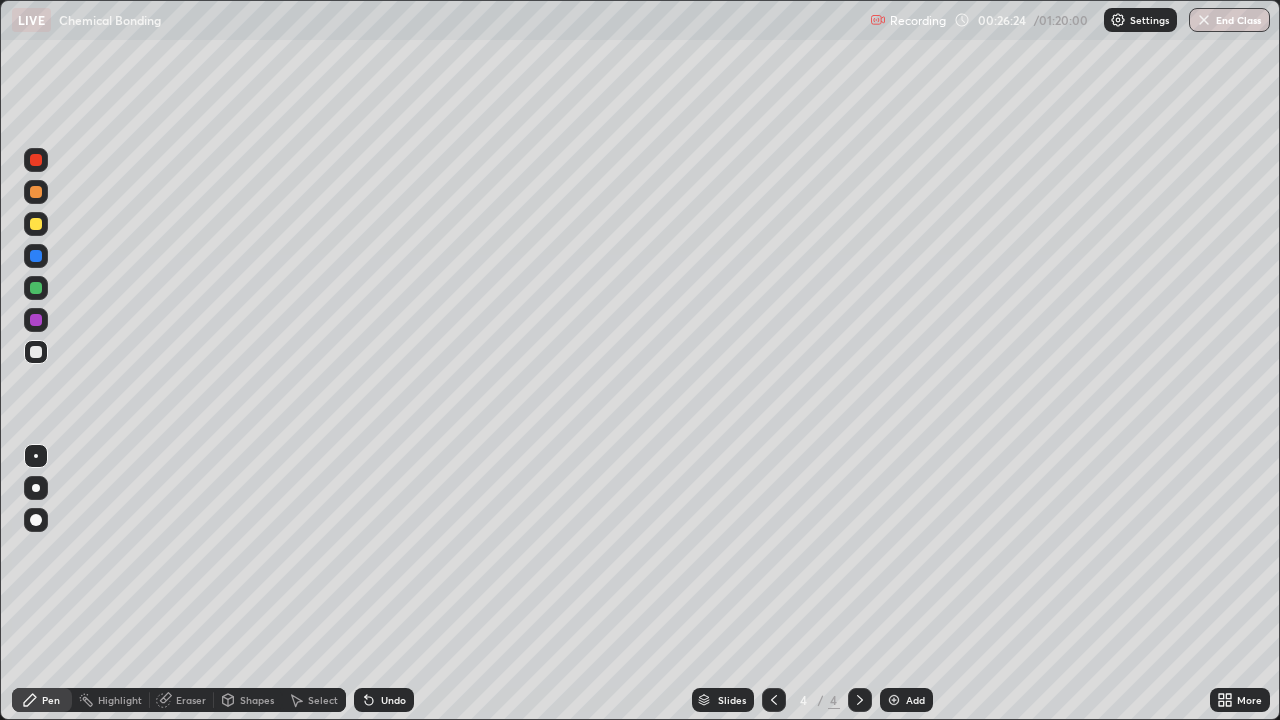 click at bounding box center [1204, 20] 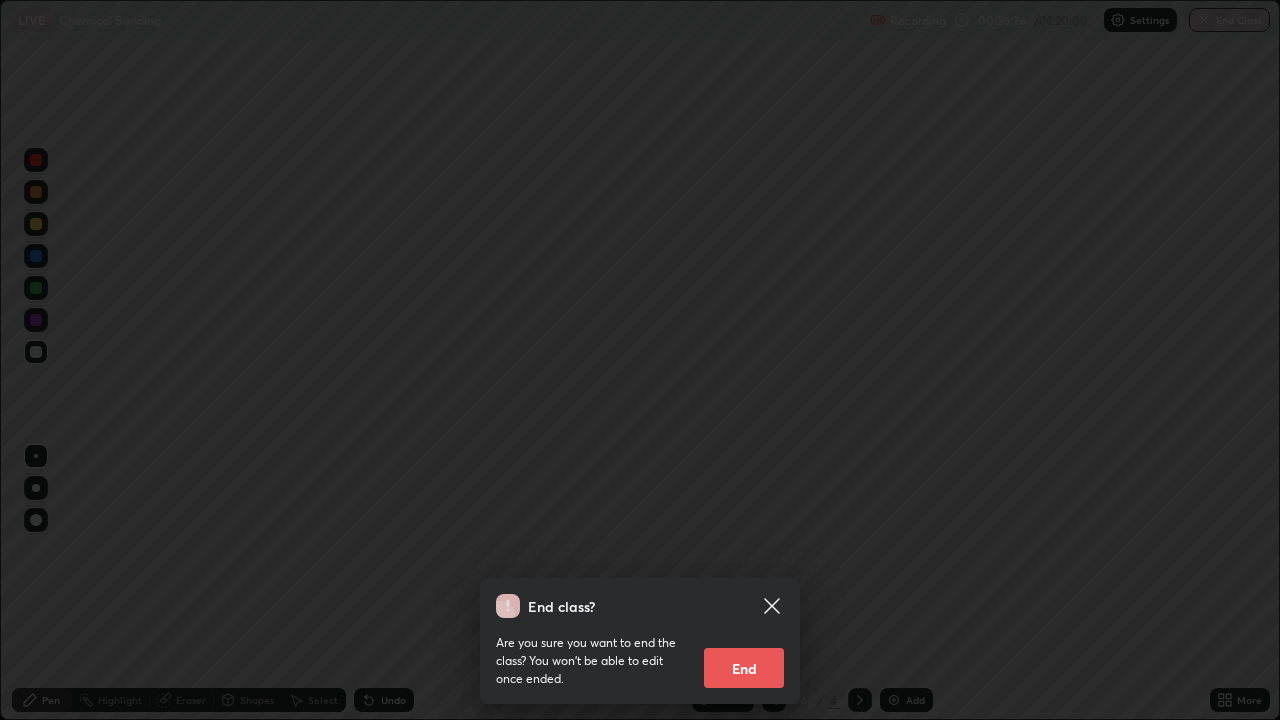 click on "End" at bounding box center [744, 668] 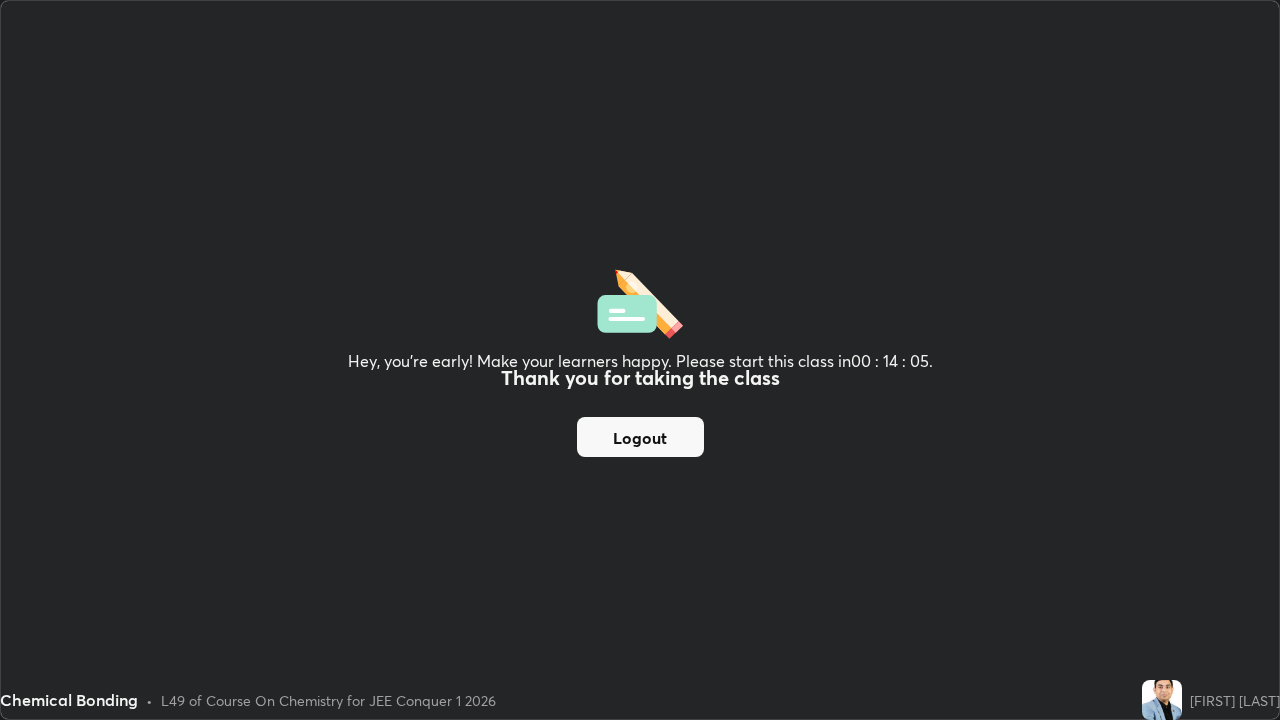 click on "Logout" at bounding box center [640, 437] 